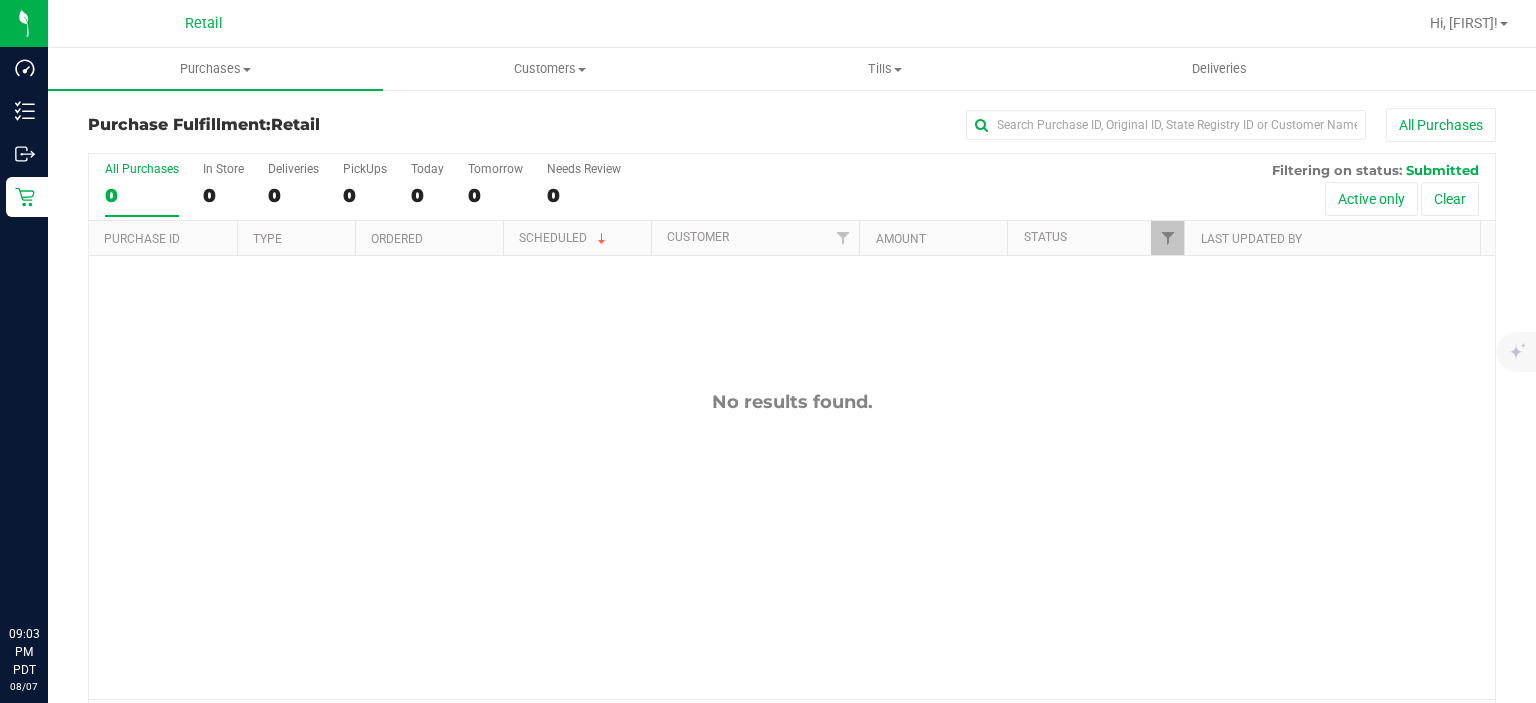 scroll, scrollTop: 0, scrollLeft: 0, axis: both 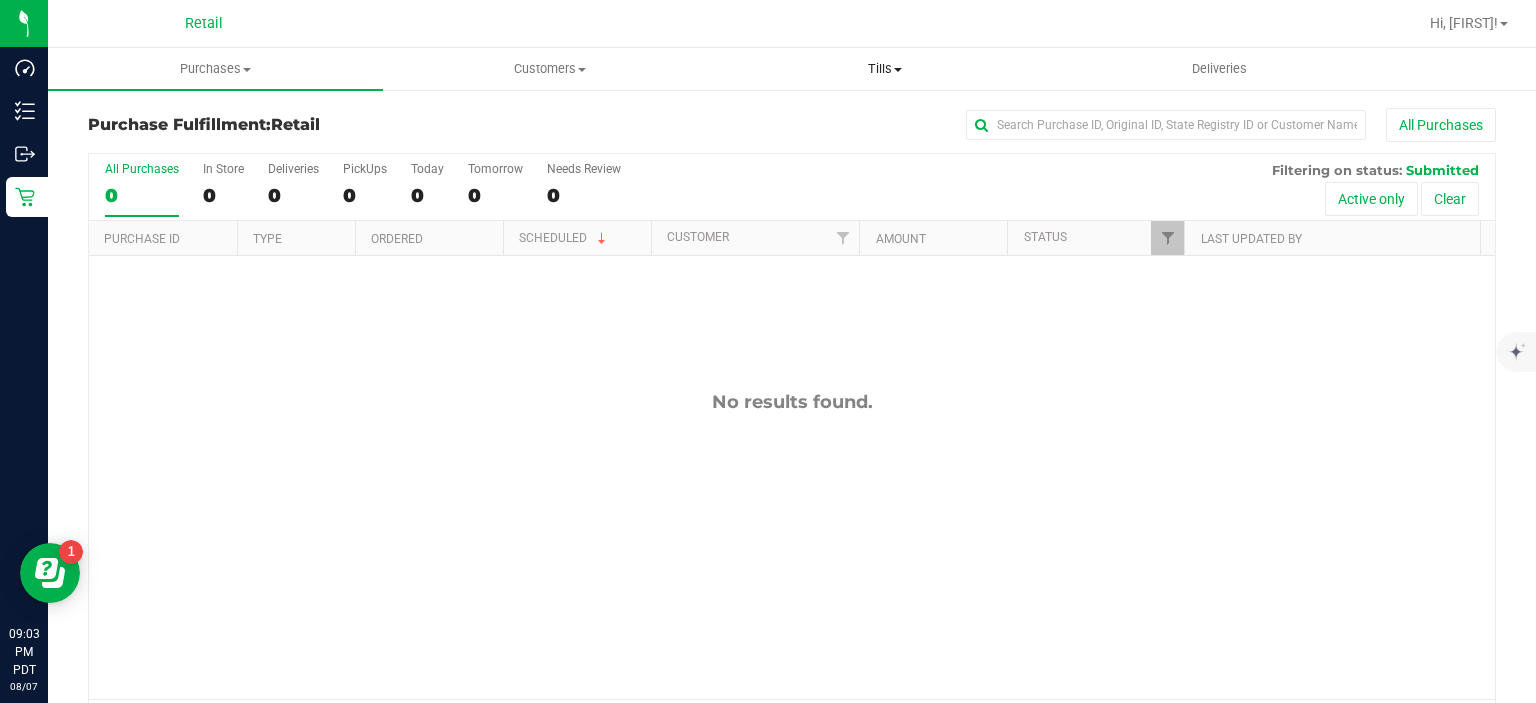 click on "Tills" at bounding box center [885, 69] 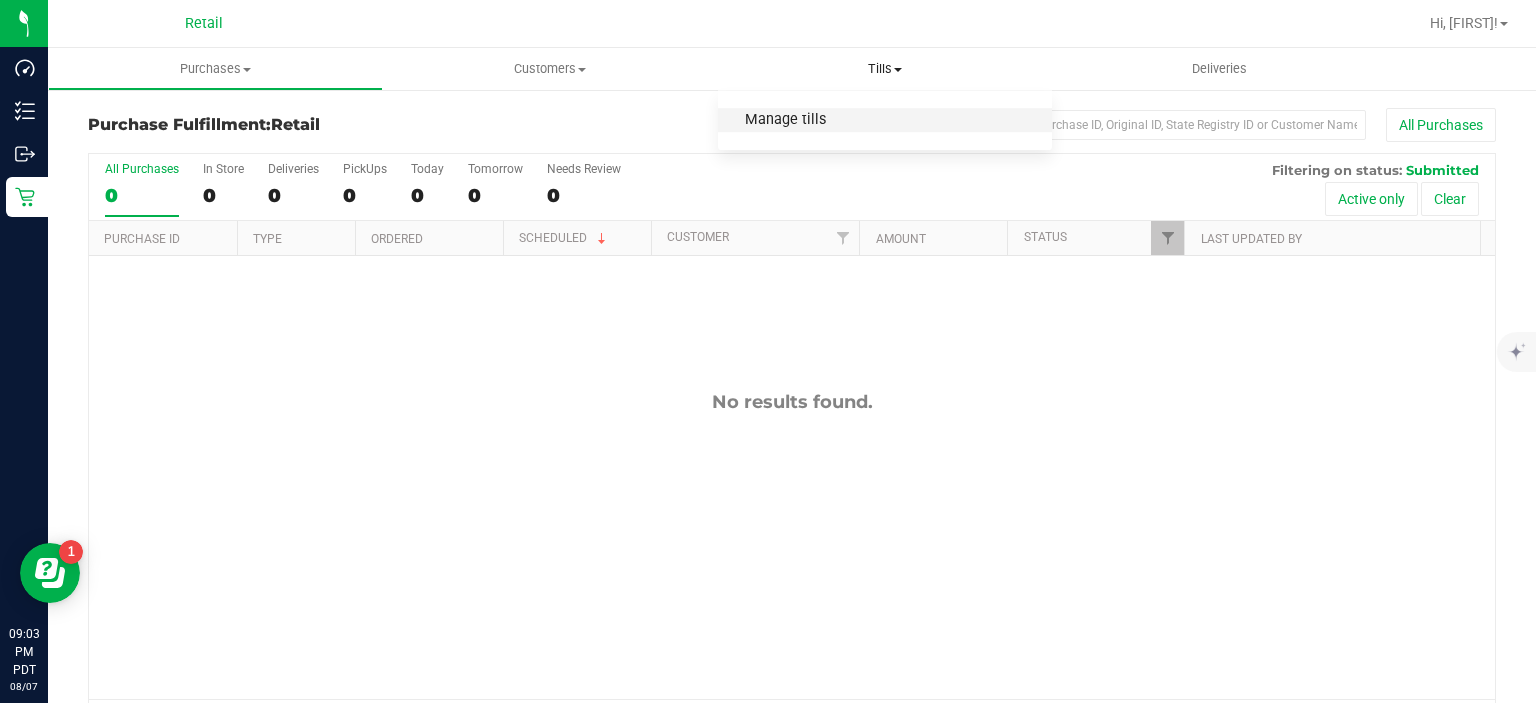 click on "Manage tills" at bounding box center [785, 120] 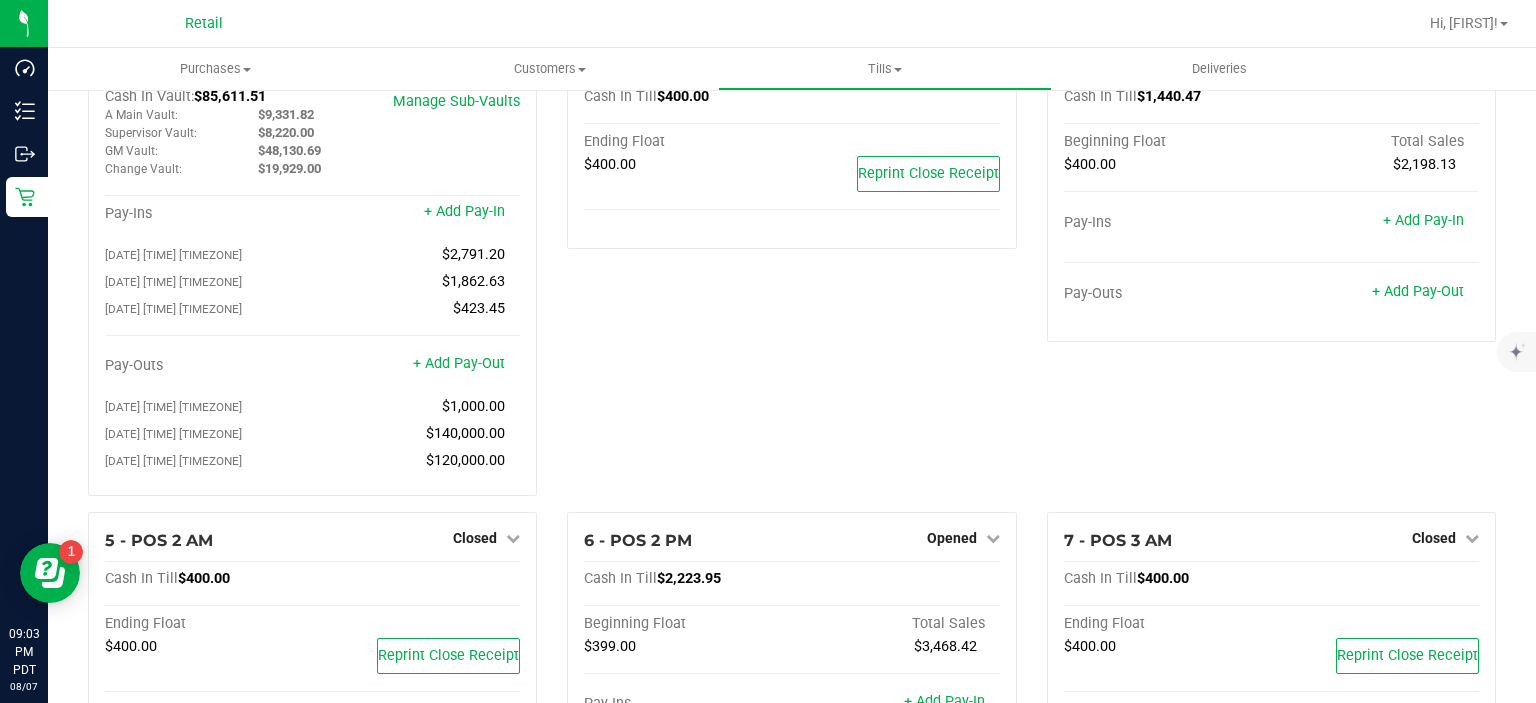 scroll, scrollTop: 90, scrollLeft: 0, axis: vertical 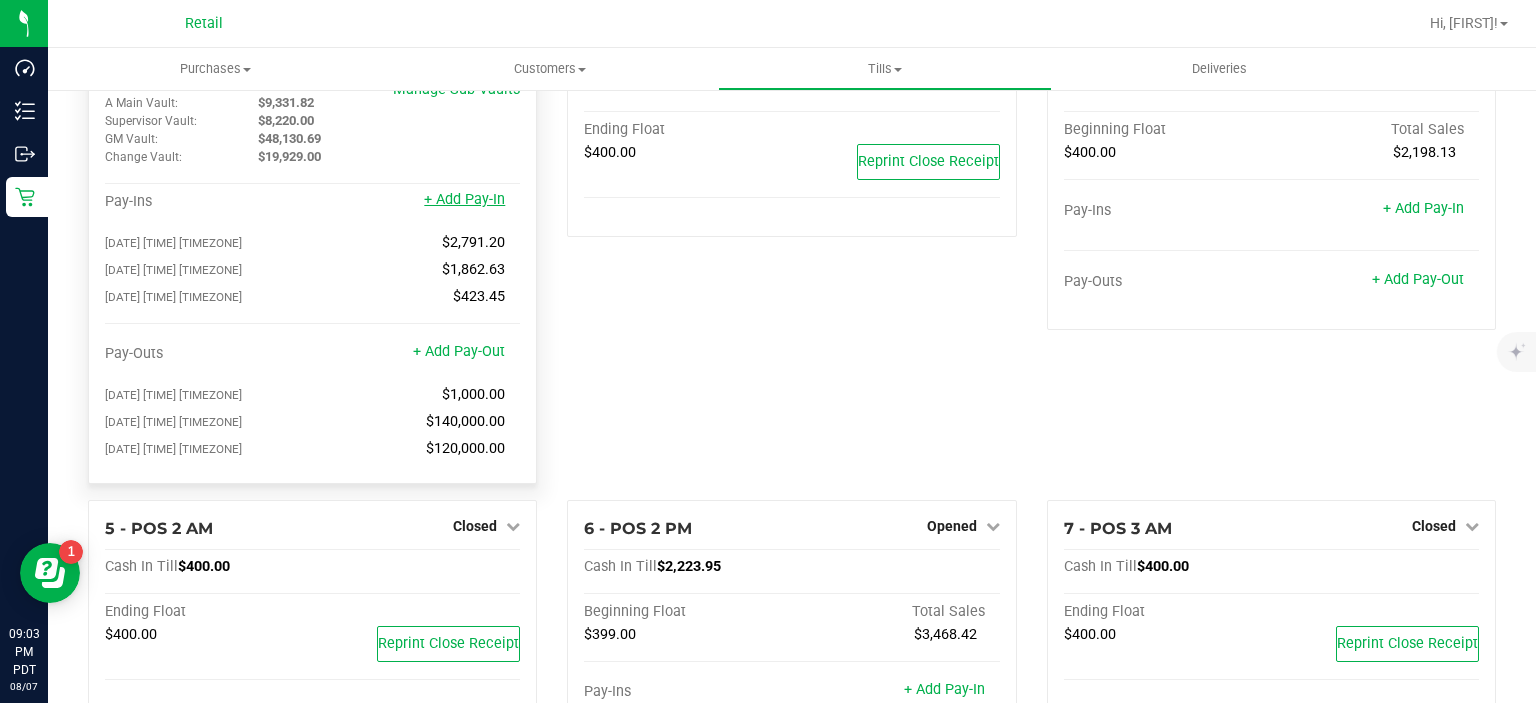 click on "+ Add Pay-In" at bounding box center (464, 199) 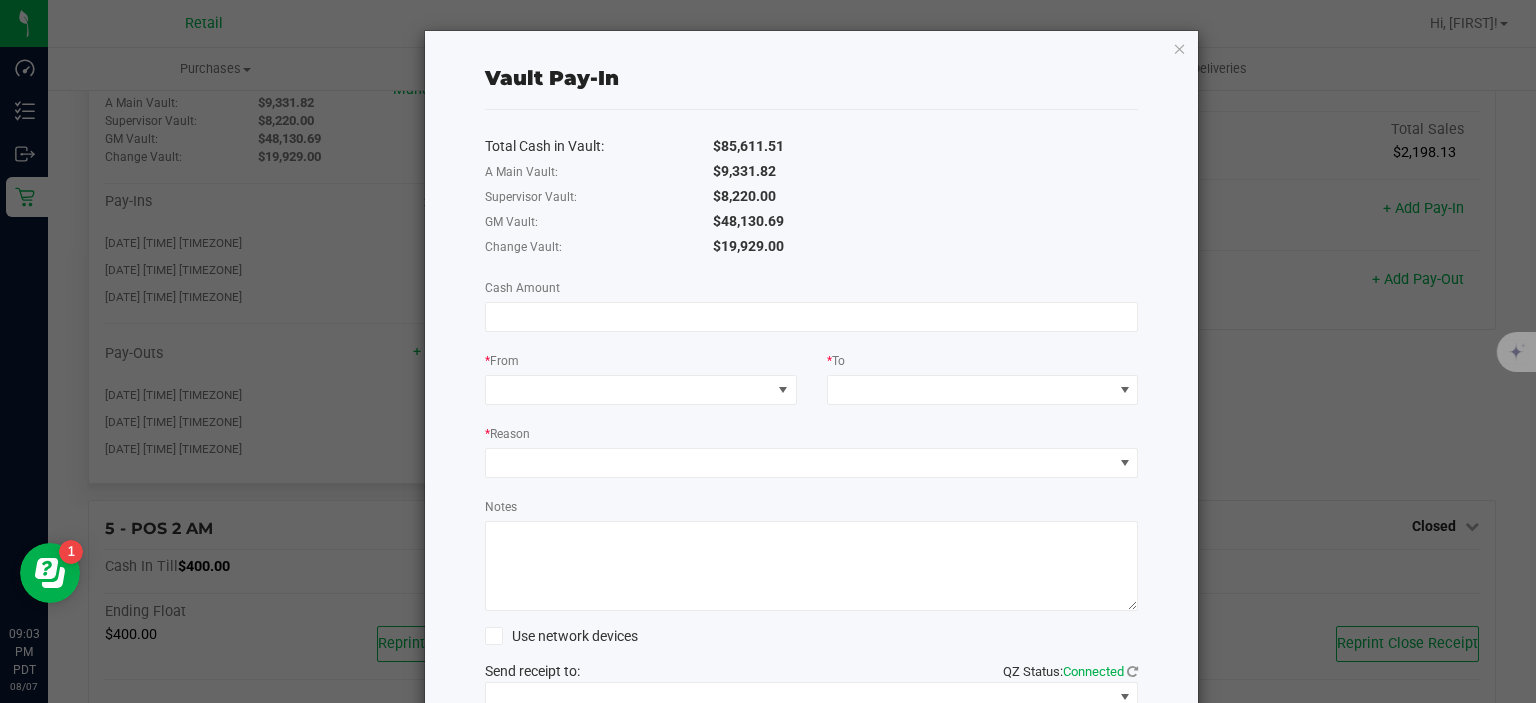 type 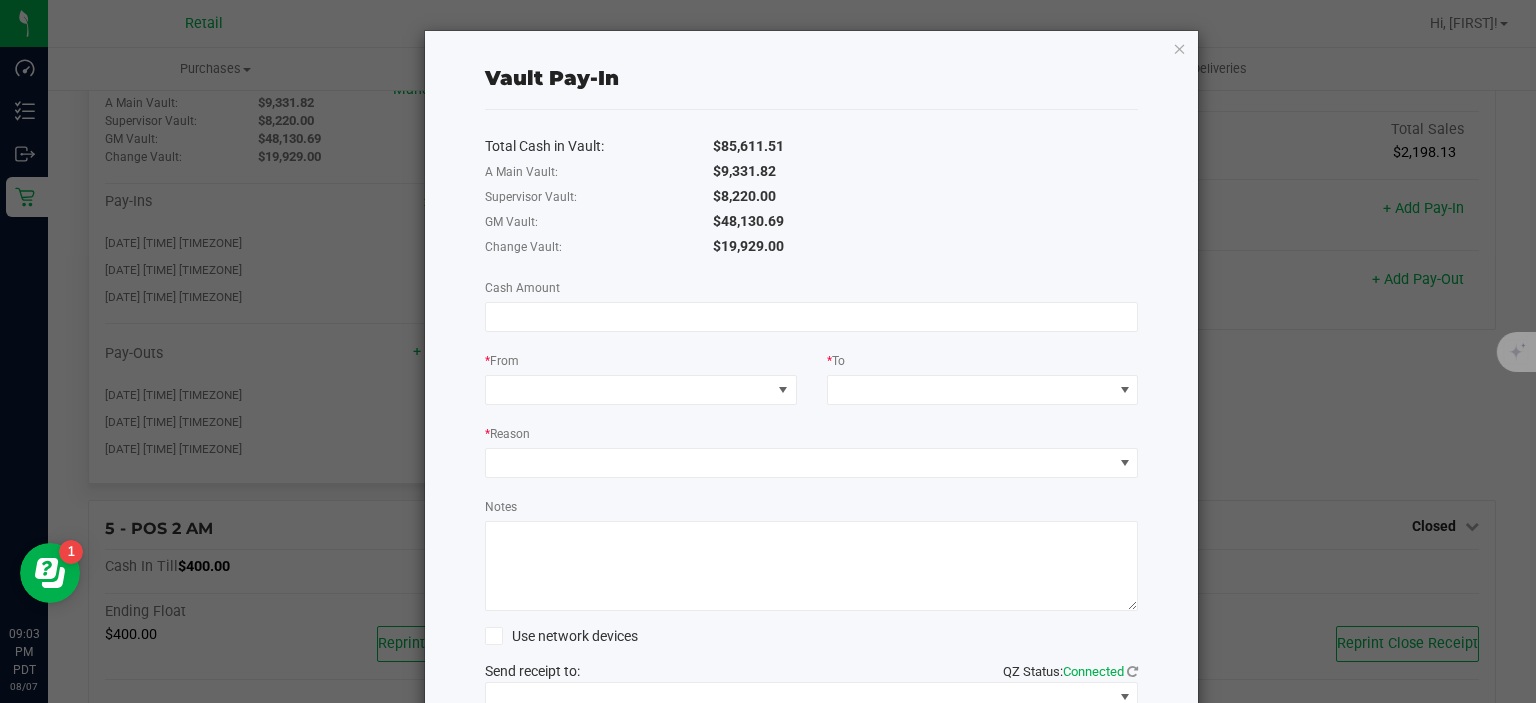 click 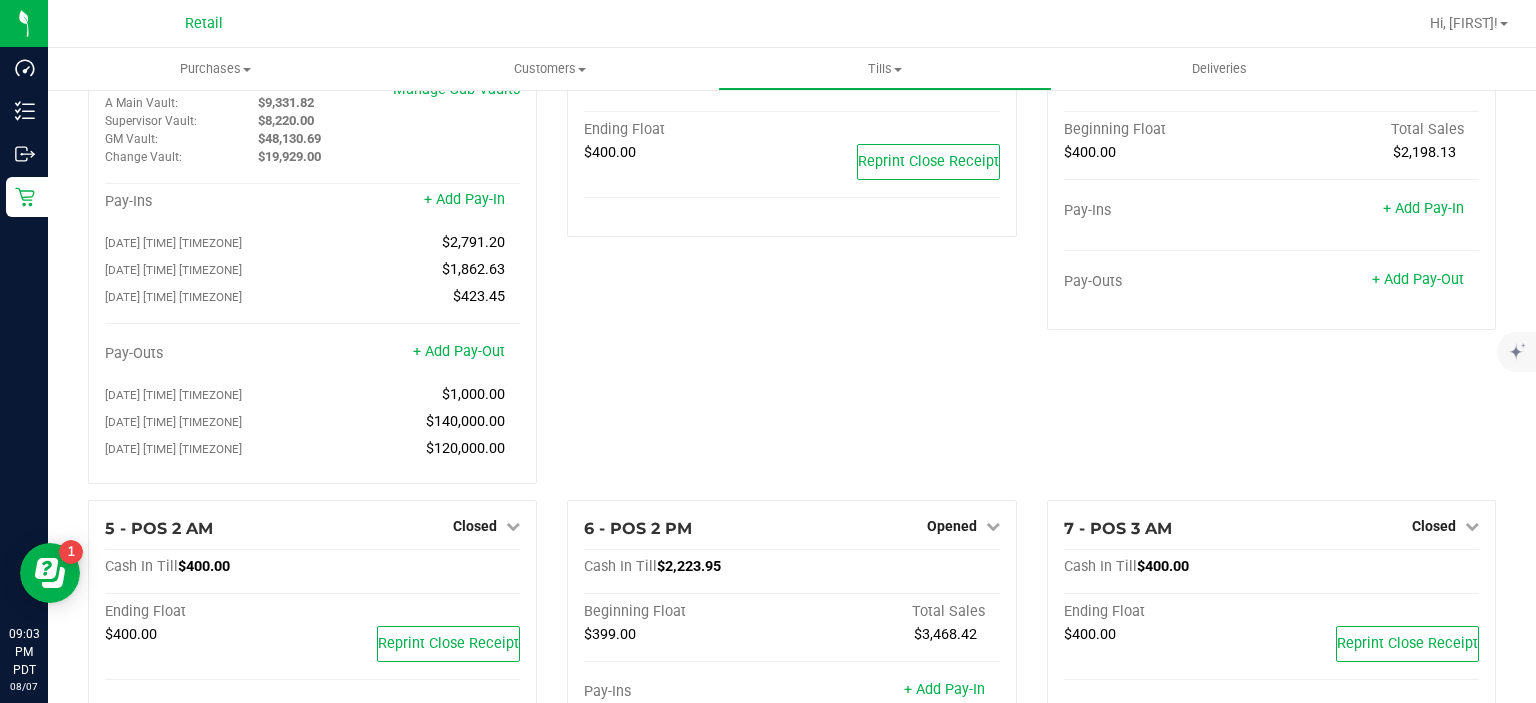 click on "3 - POS 1 AM  Closed  Open Till   Cash In Till   $400.00   Ending Float   $400.00       Reprint Close Receipt" at bounding box center [791, 259] 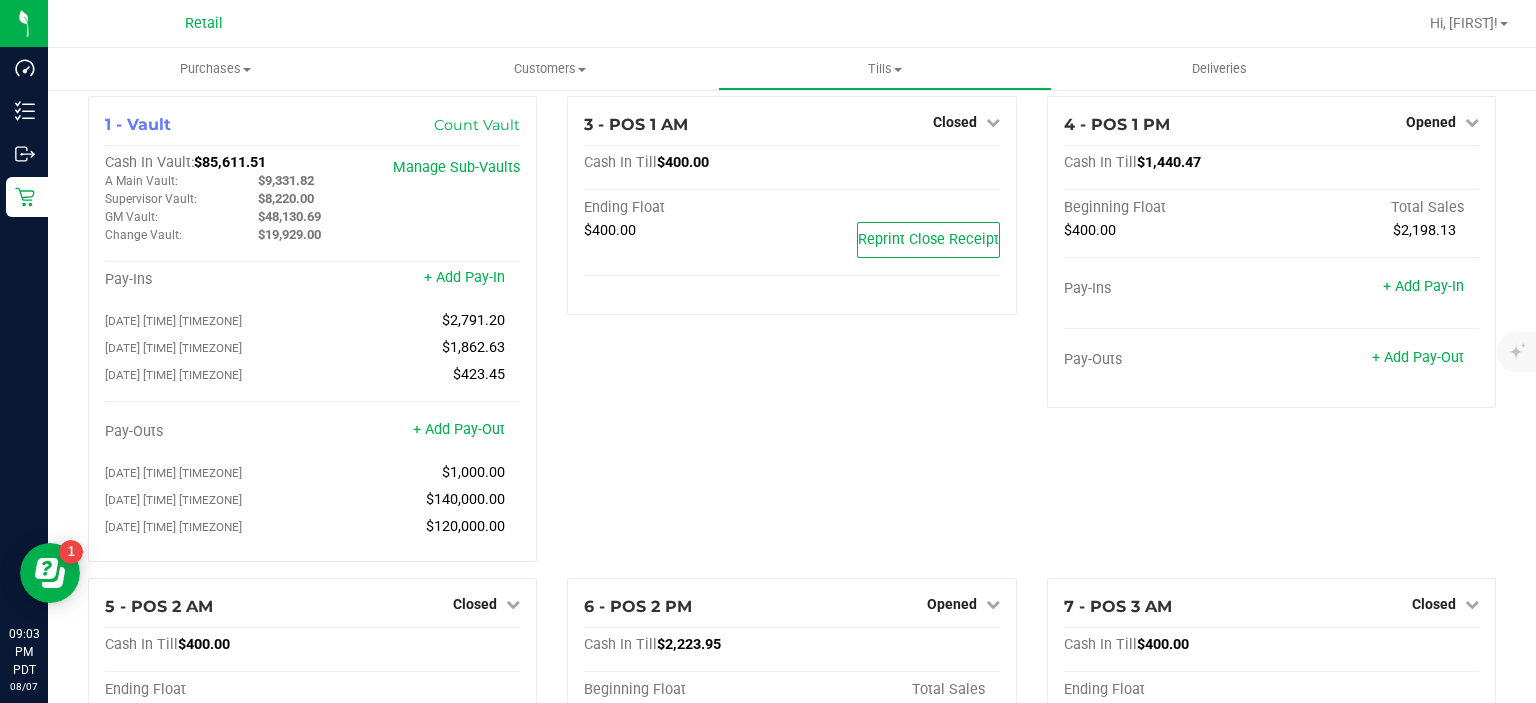 scroll, scrollTop: 2, scrollLeft: 0, axis: vertical 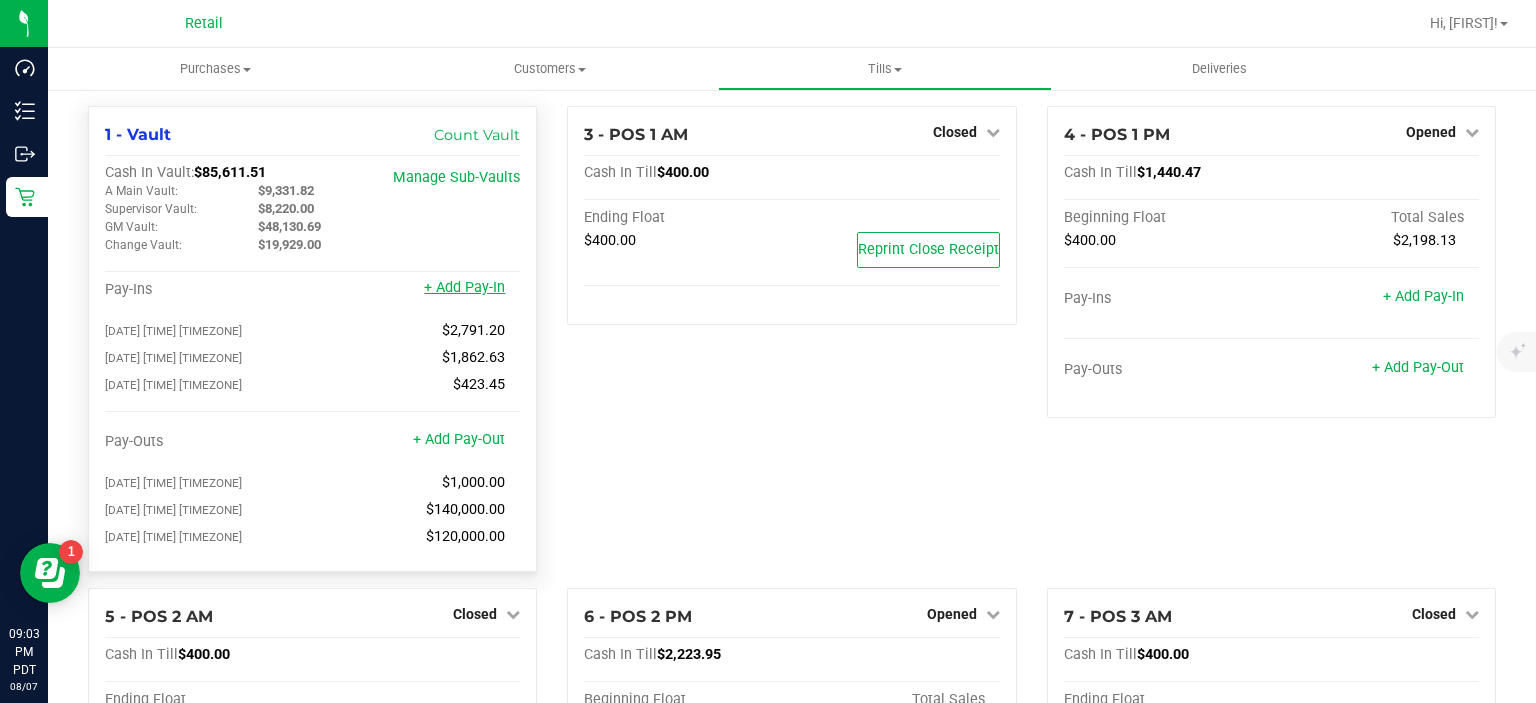 click on "+ Add Pay-In" at bounding box center [464, 287] 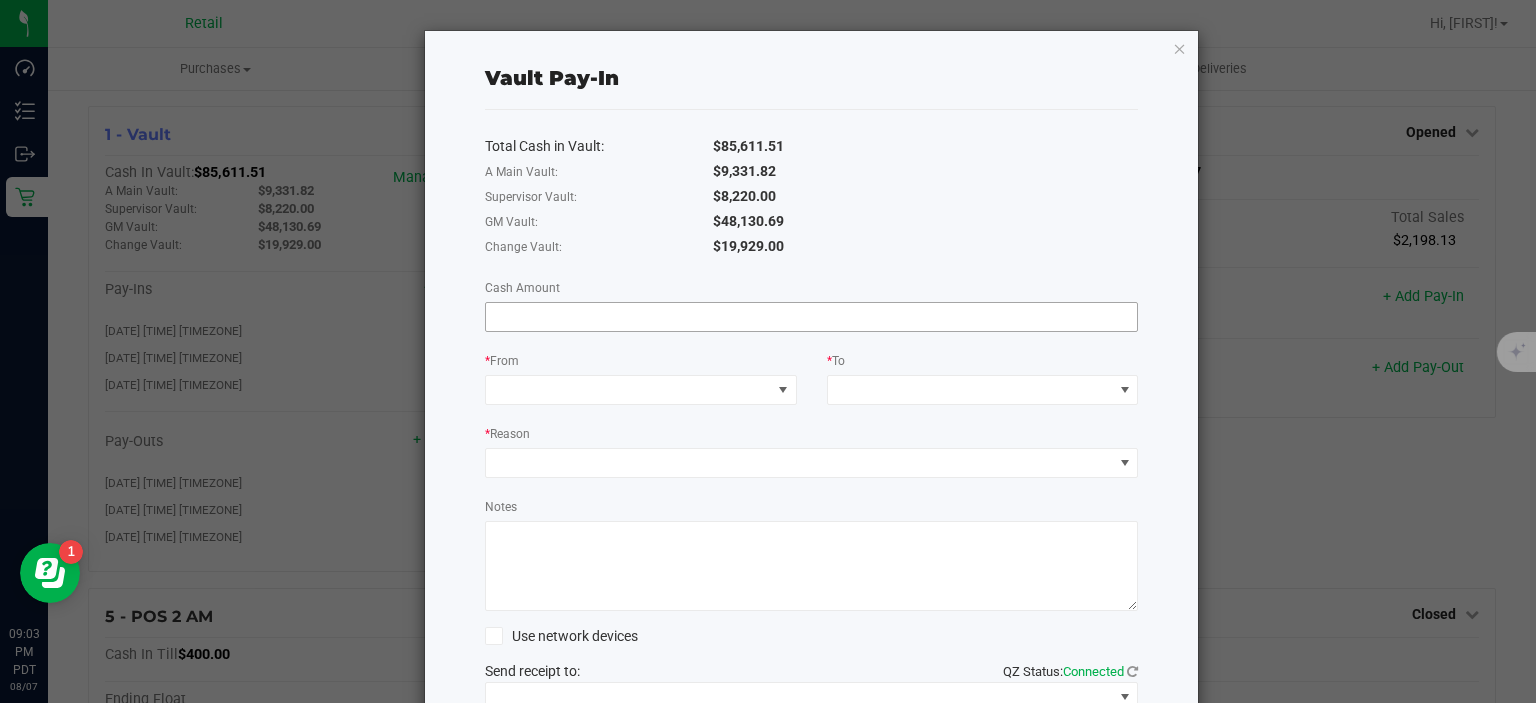 click at bounding box center (812, 317) 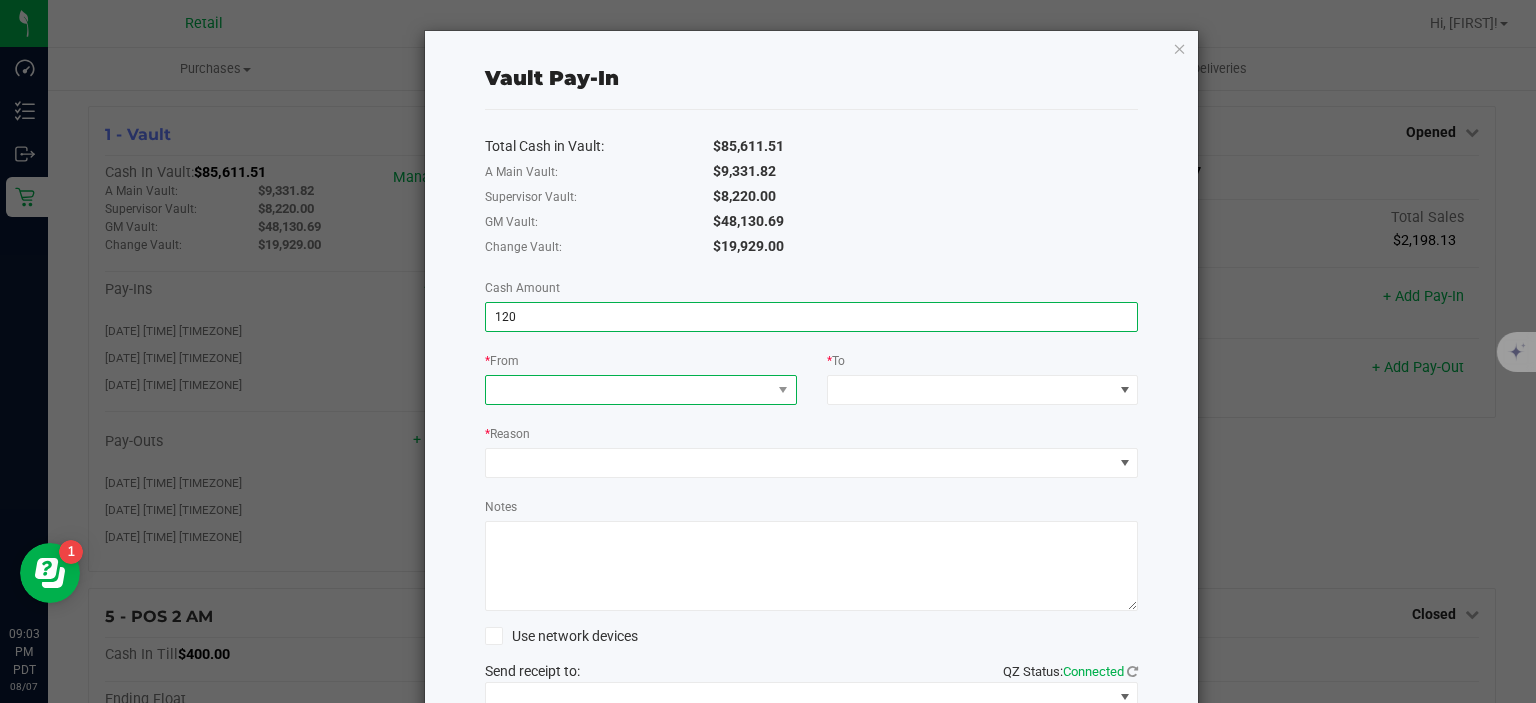 click at bounding box center [628, 390] 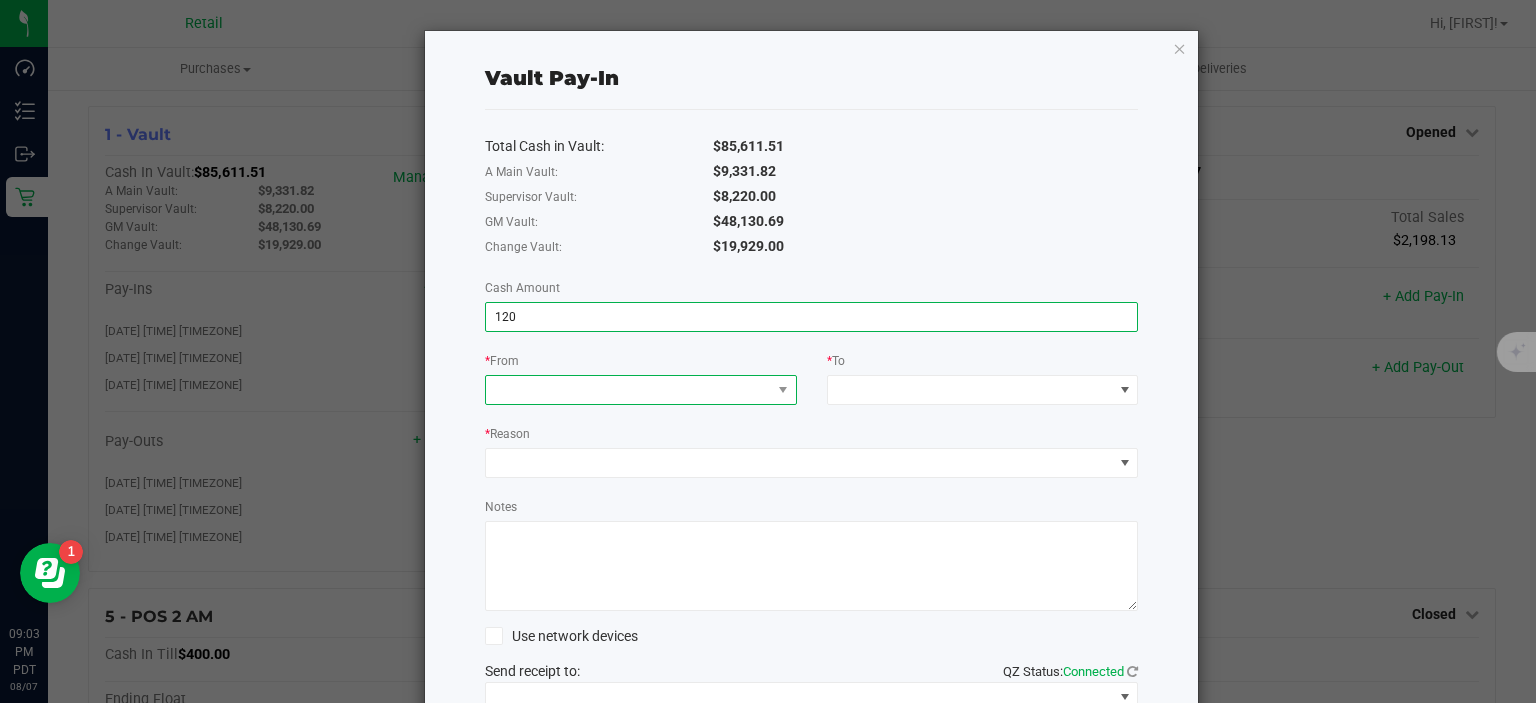 type on "$120.00" 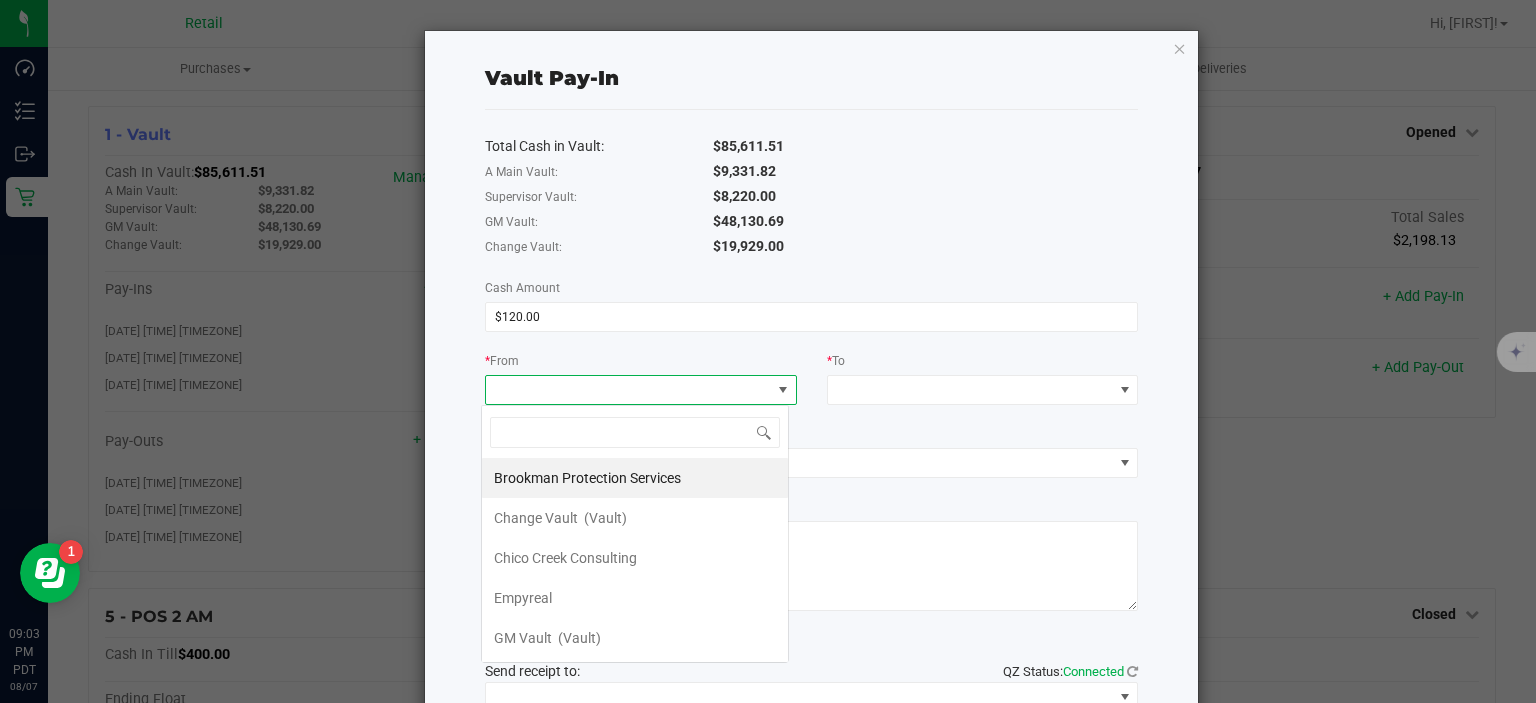 scroll, scrollTop: 99970, scrollLeft: 99692, axis: both 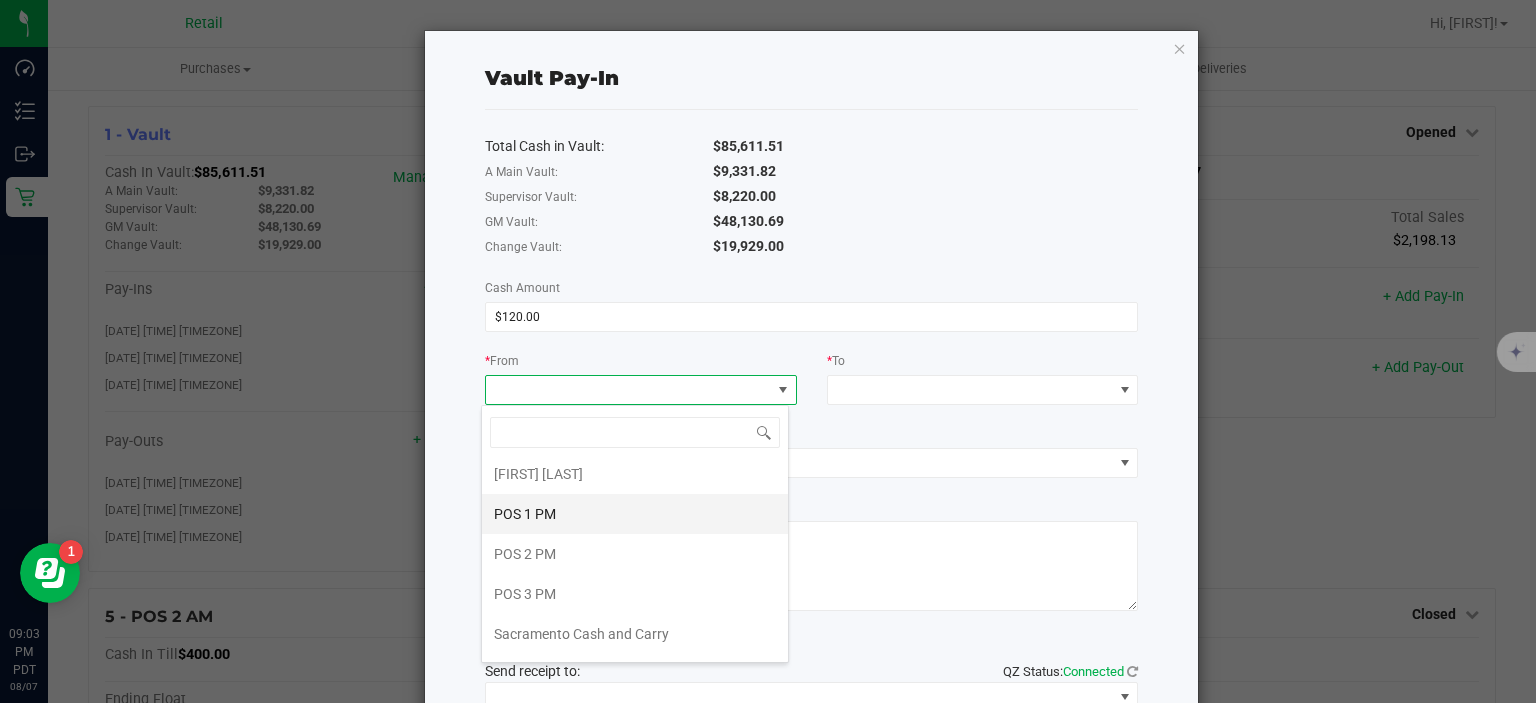 click on "POS 1 PM" at bounding box center [635, 514] 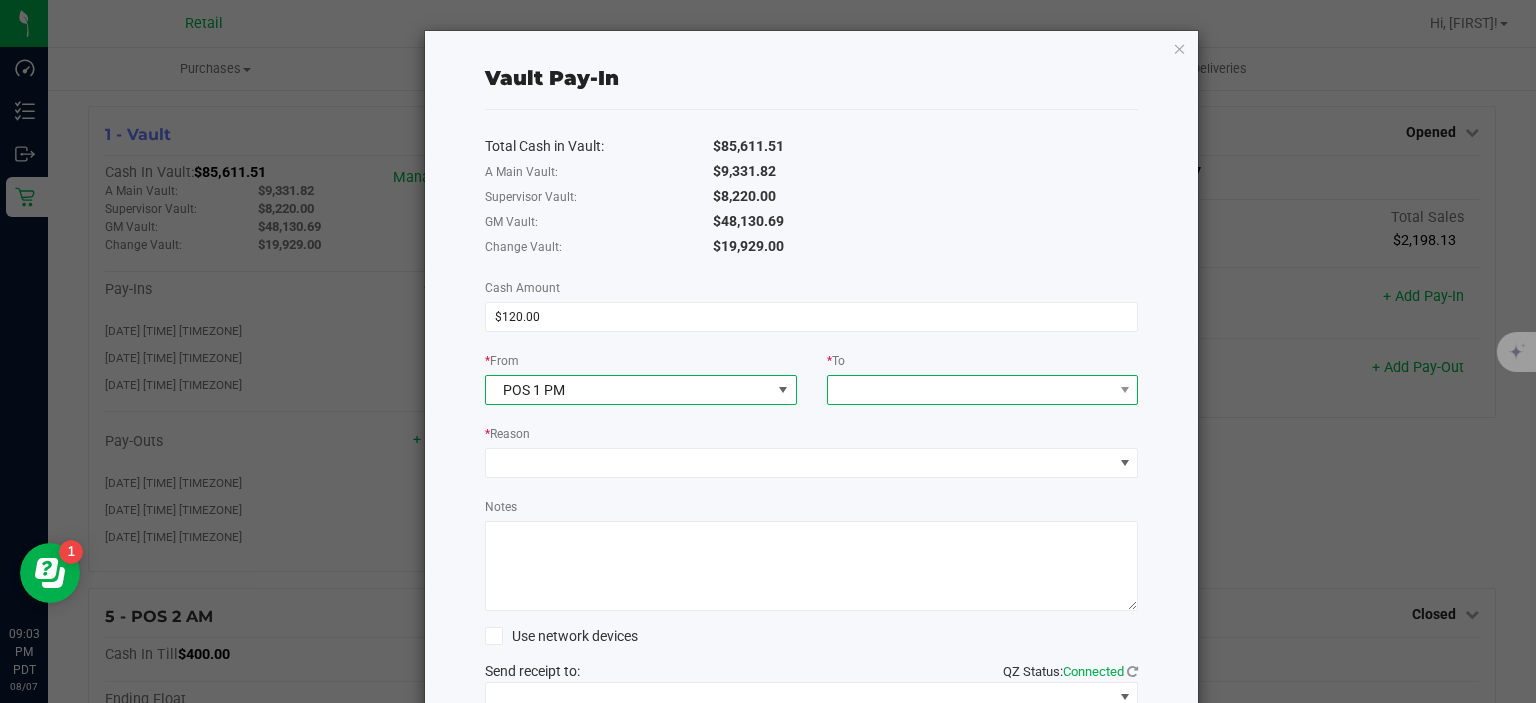 click at bounding box center (970, 390) 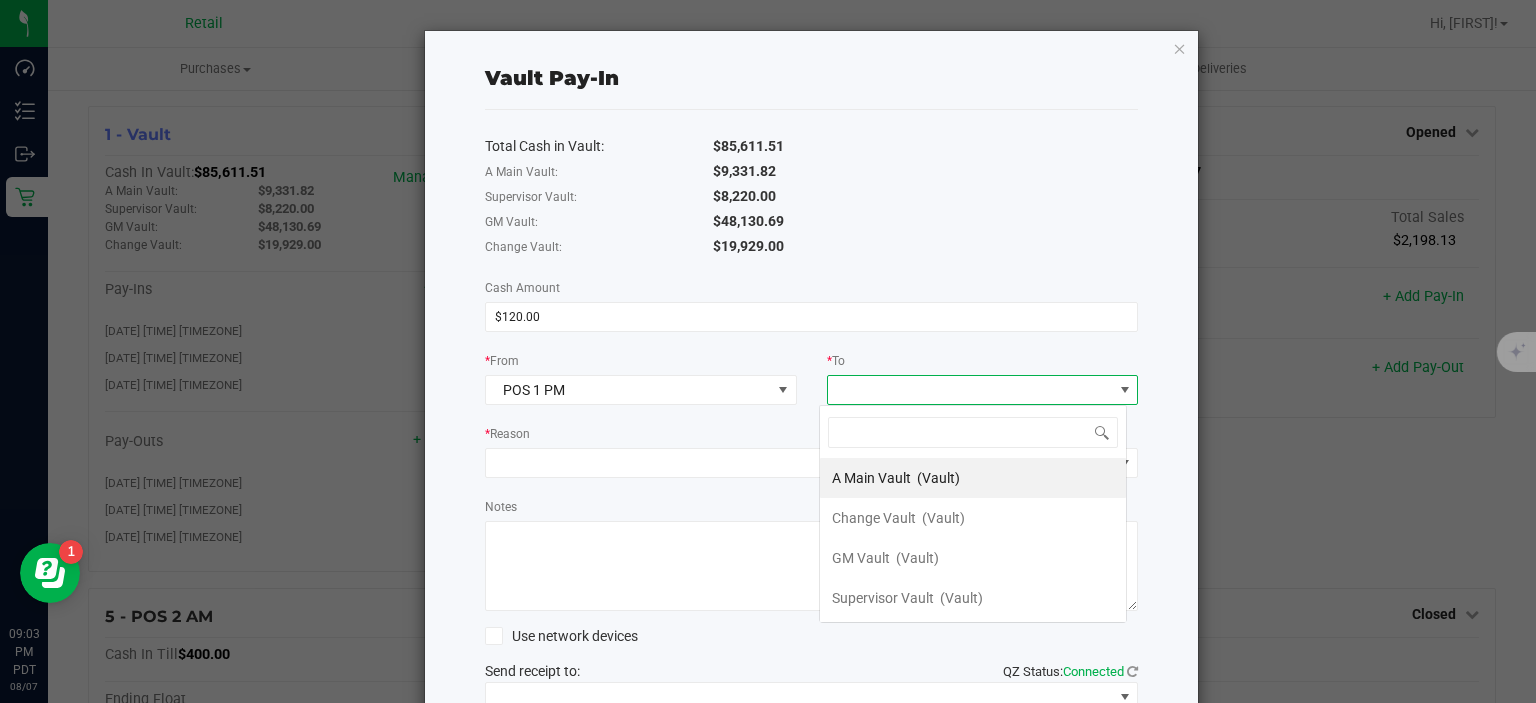 scroll, scrollTop: 99970, scrollLeft: 99692, axis: both 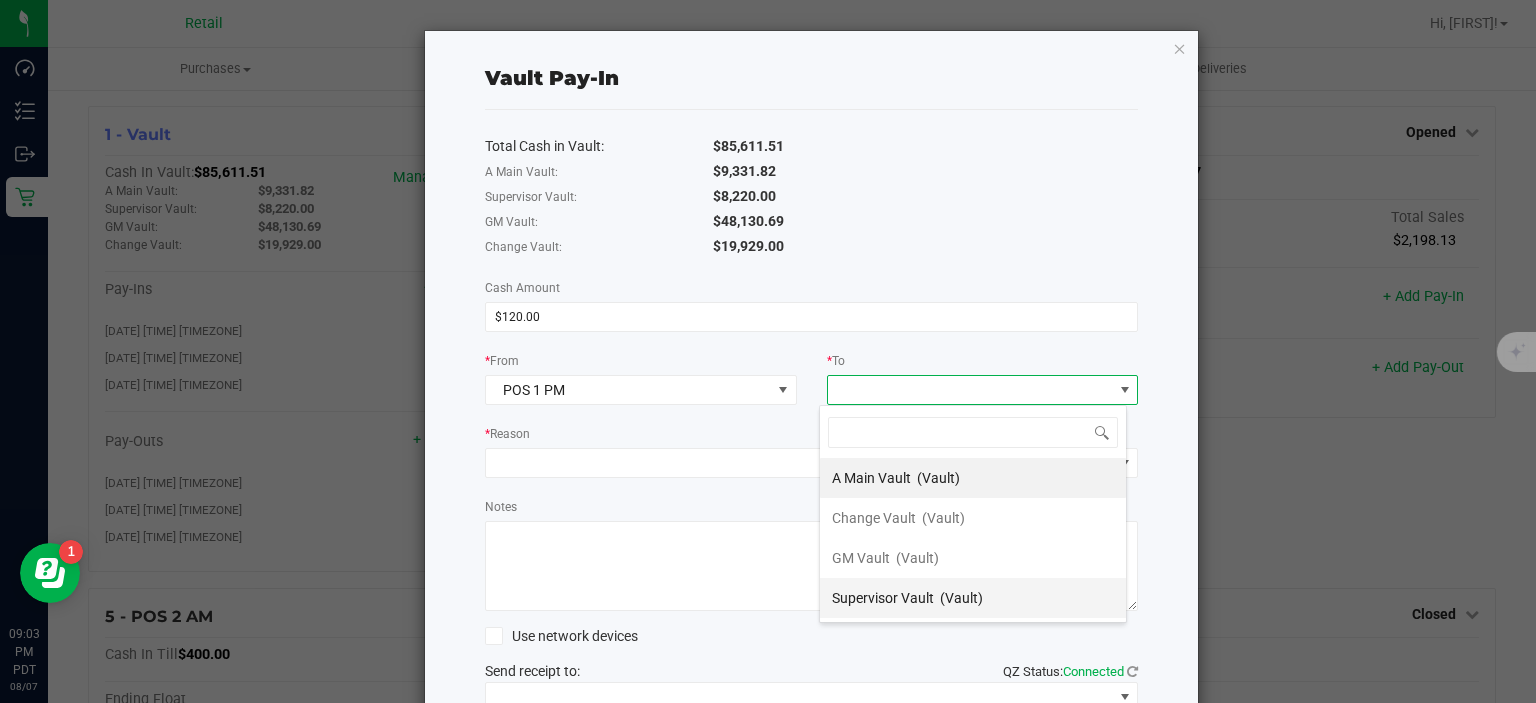 click on "(Vault)" at bounding box center (961, 598) 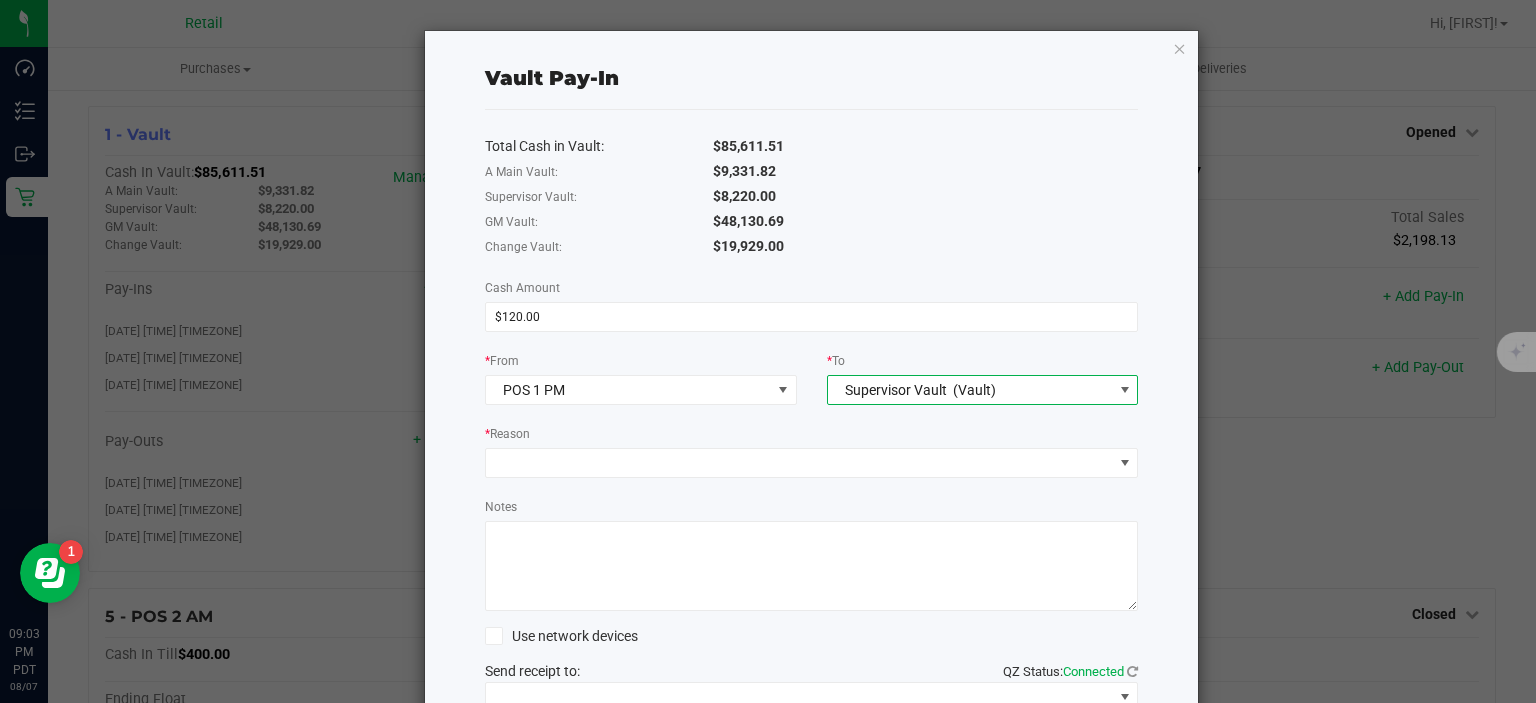 scroll, scrollTop: 50, scrollLeft: 0, axis: vertical 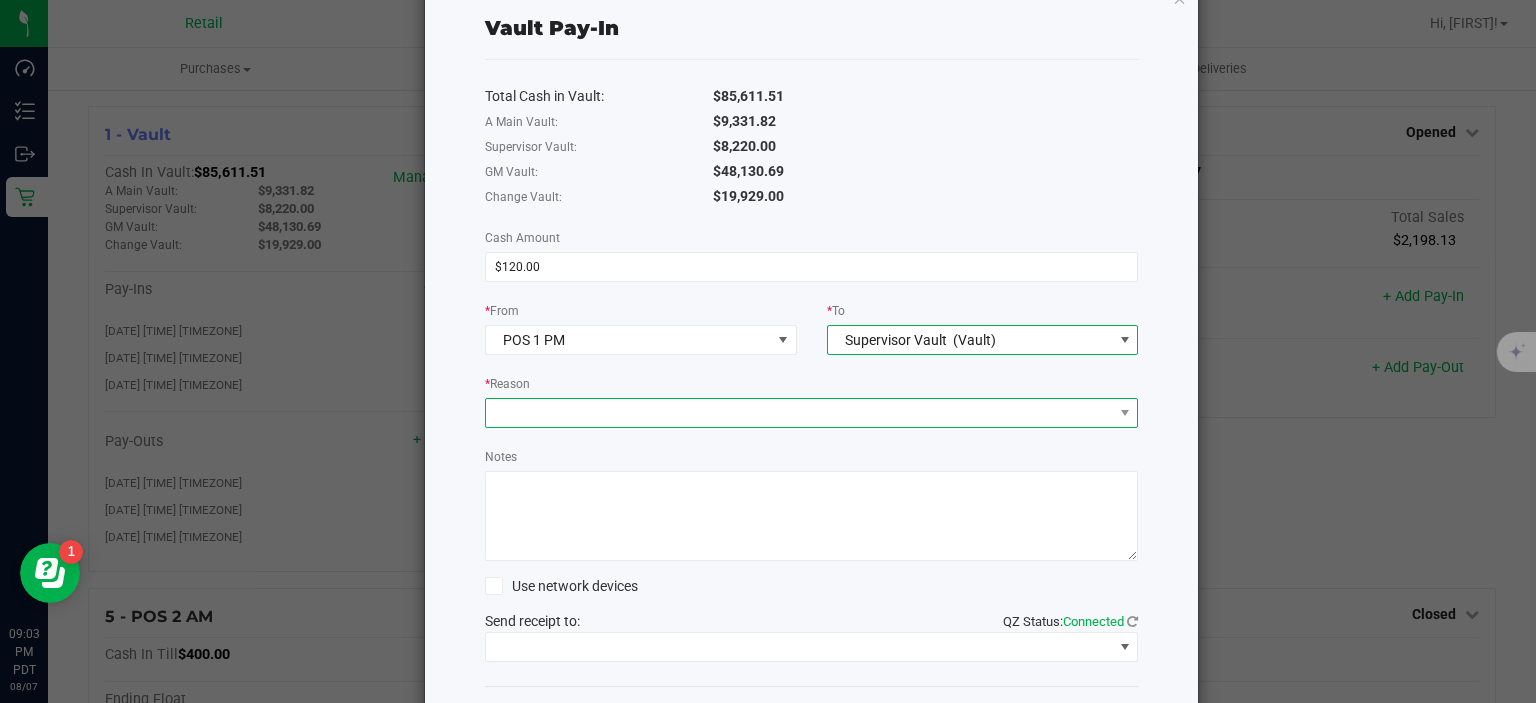 click at bounding box center (799, 413) 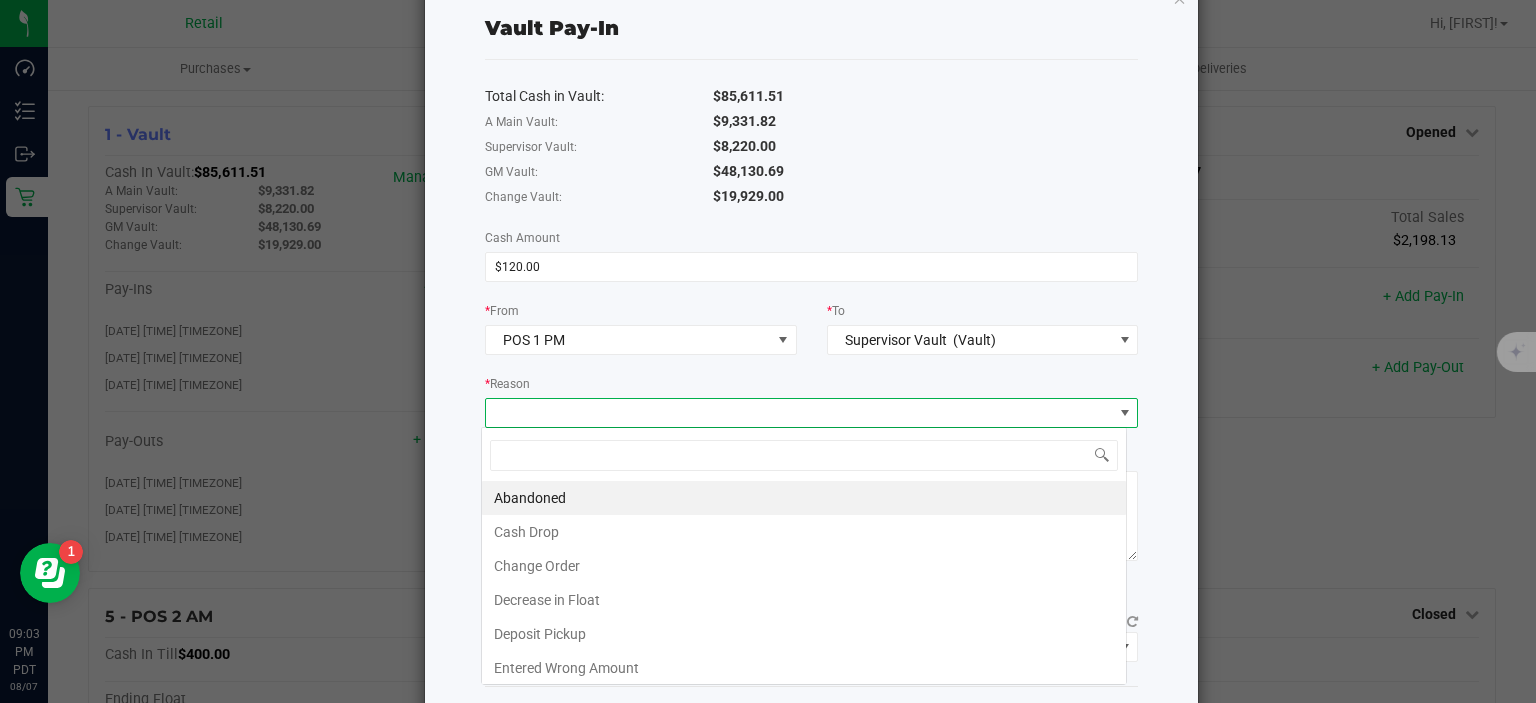 scroll, scrollTop: 99970, scrollLeft: 99353, axis: both 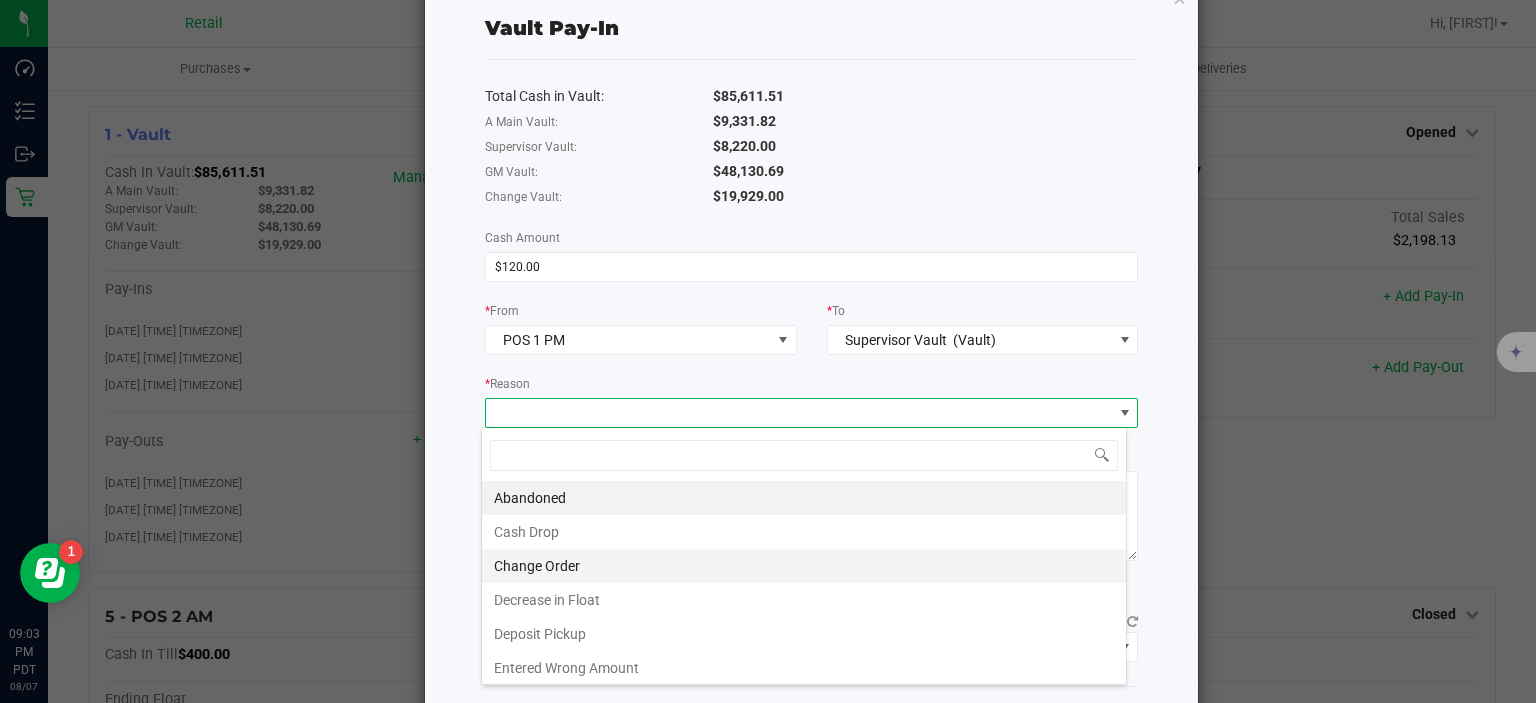 click on "Change Order" at bounding box center [804, 566] 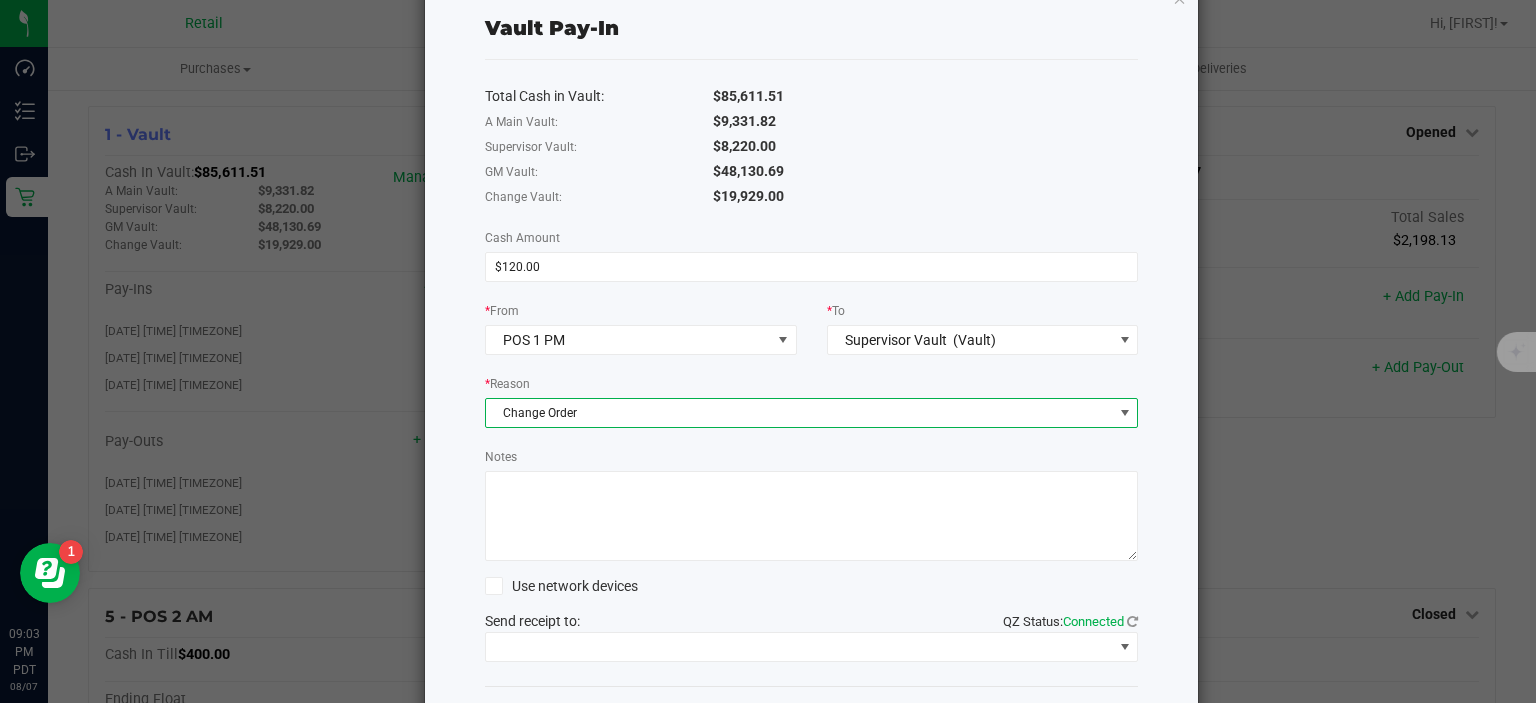 scroll, scrollTop: 132, scrollLeft: 0, axis: vertical 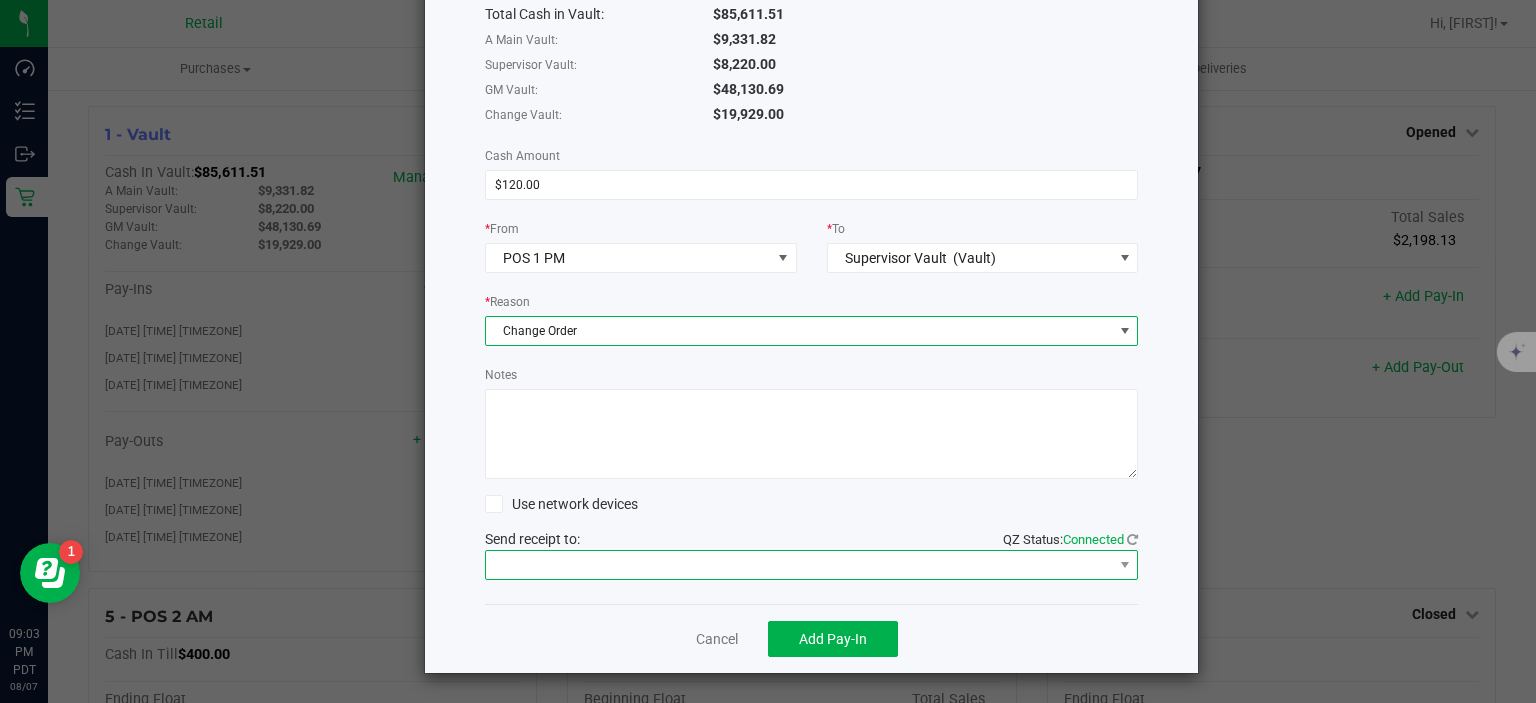 click at bounding box center (799, 565) 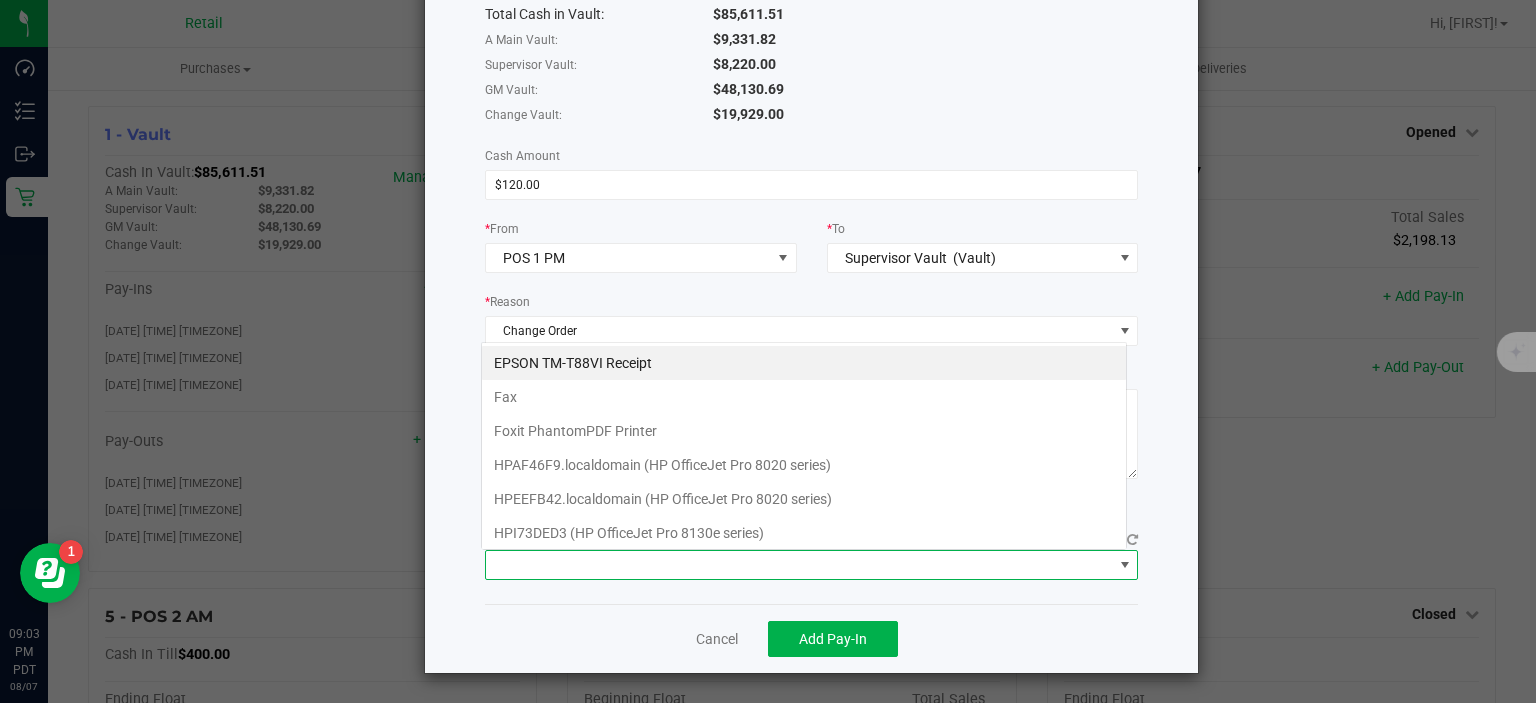 scroll, scrollTop: 99970, scrollLeft: 99353, axis: both 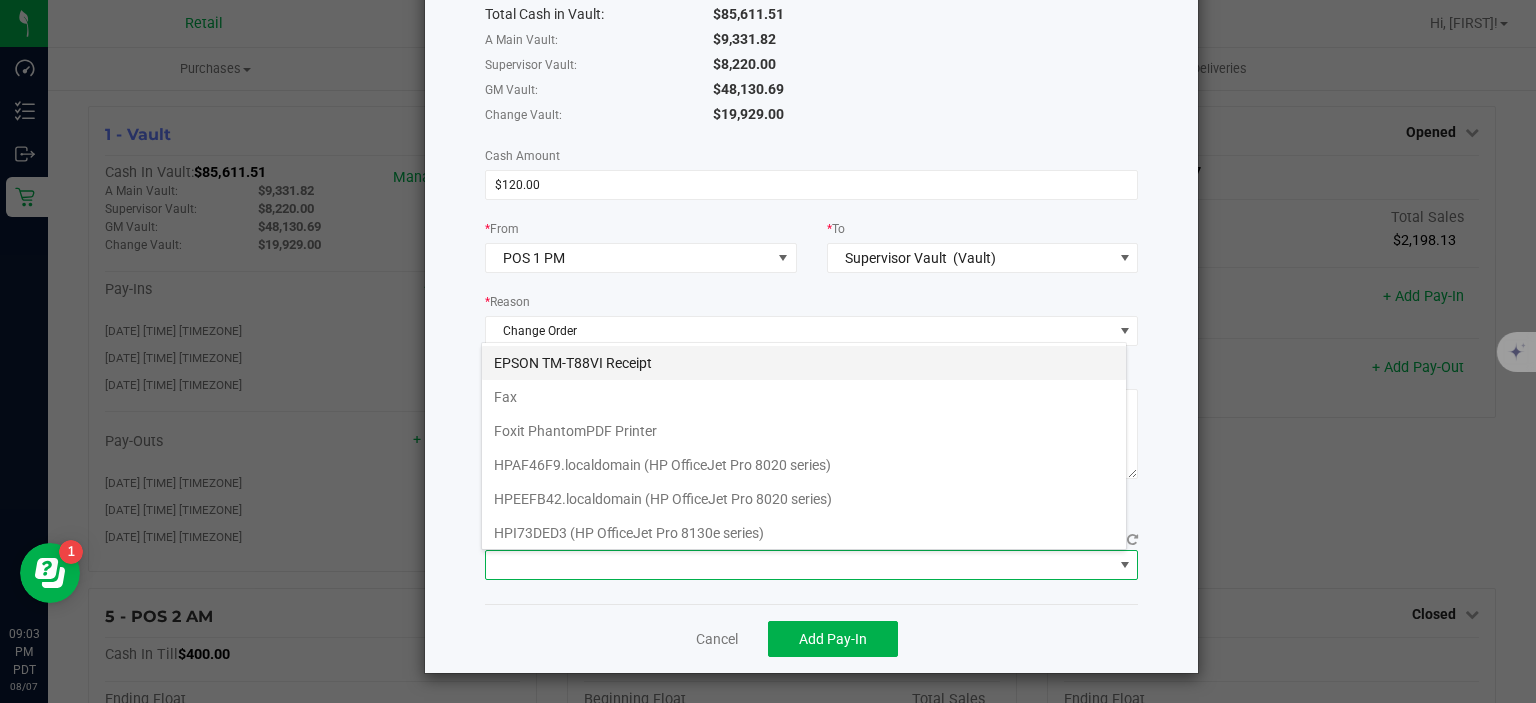 click on "EPSON TM-T88VI Receipt" at bounding box center (804, 363) 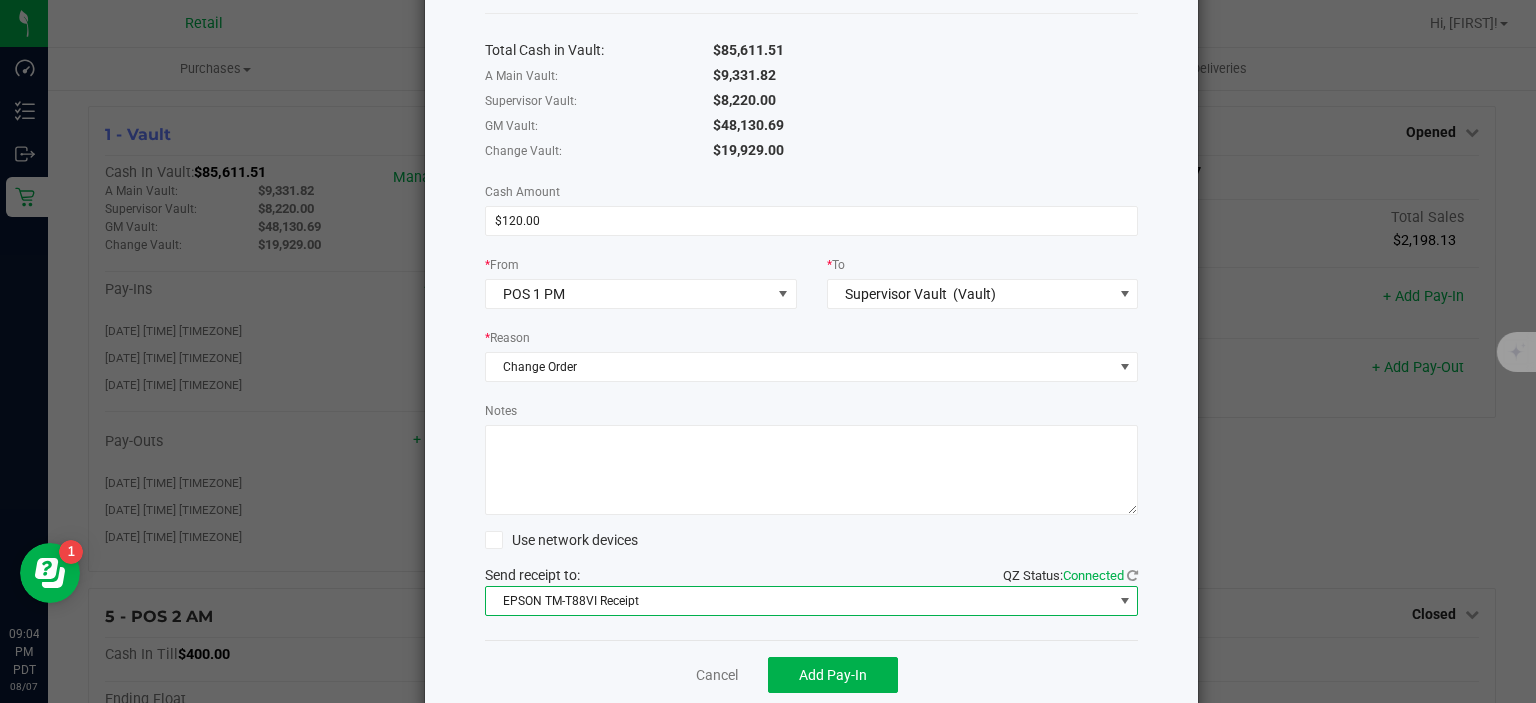 scroll, scrollTop: 132, scrollLeft: 0, axis: vertical 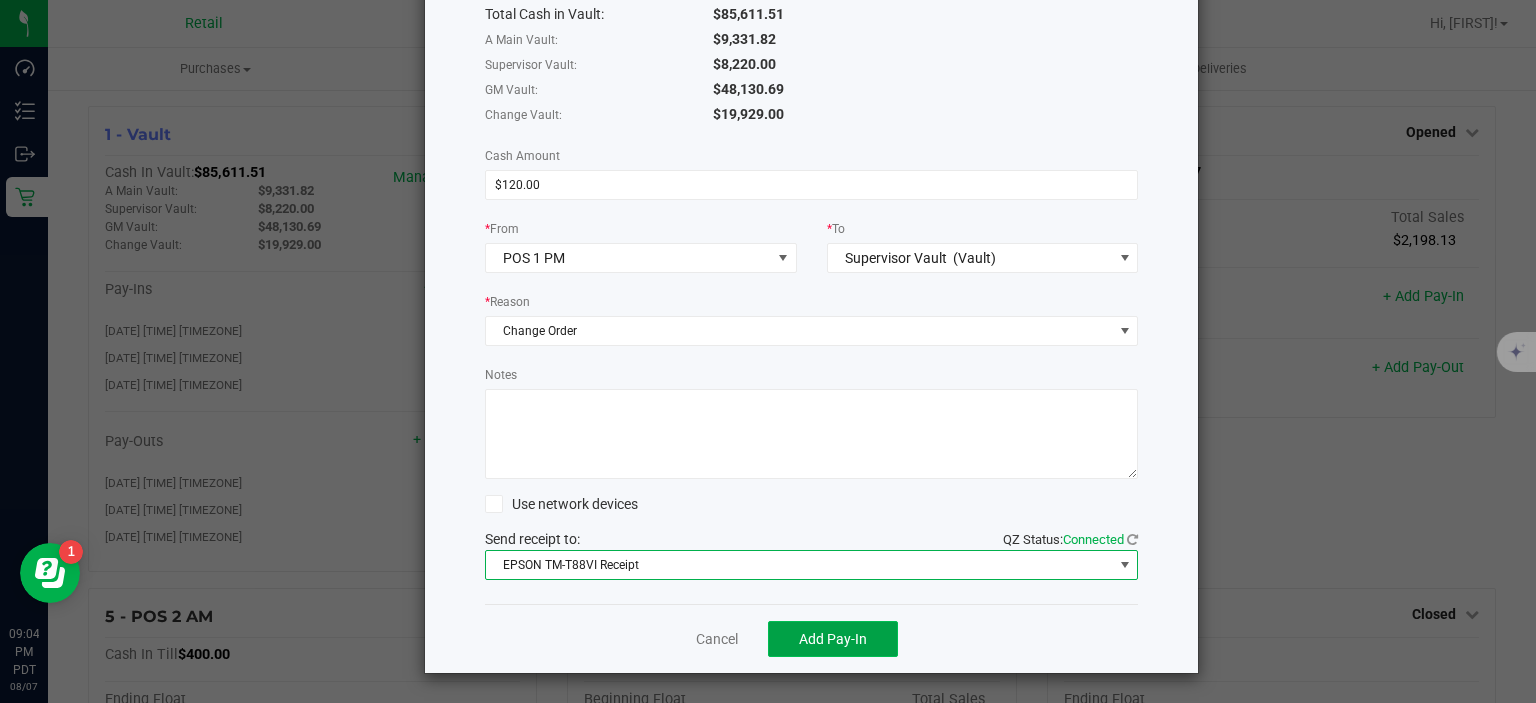 click on "Add Pay-In" 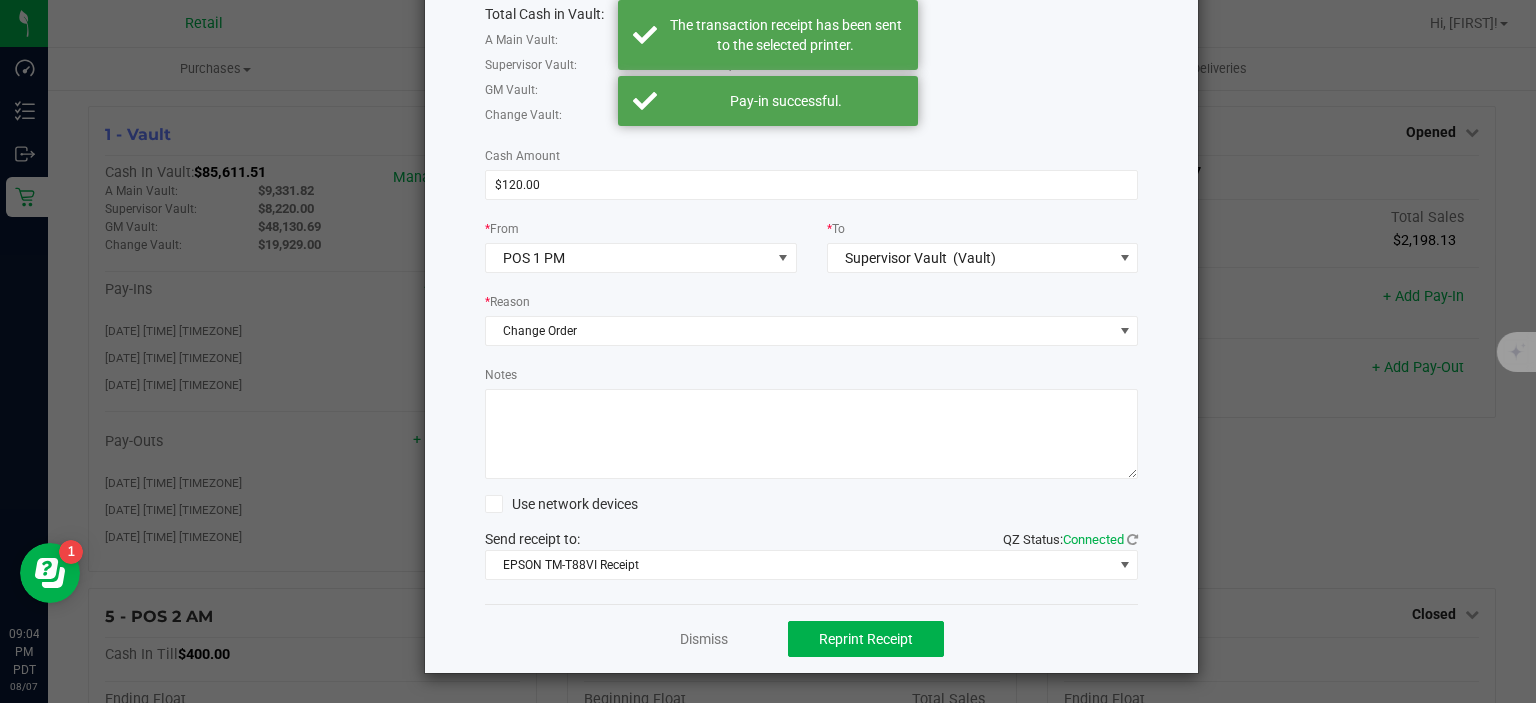 scroll, scrollTop: 0, scrollLeft: 0, axis: both 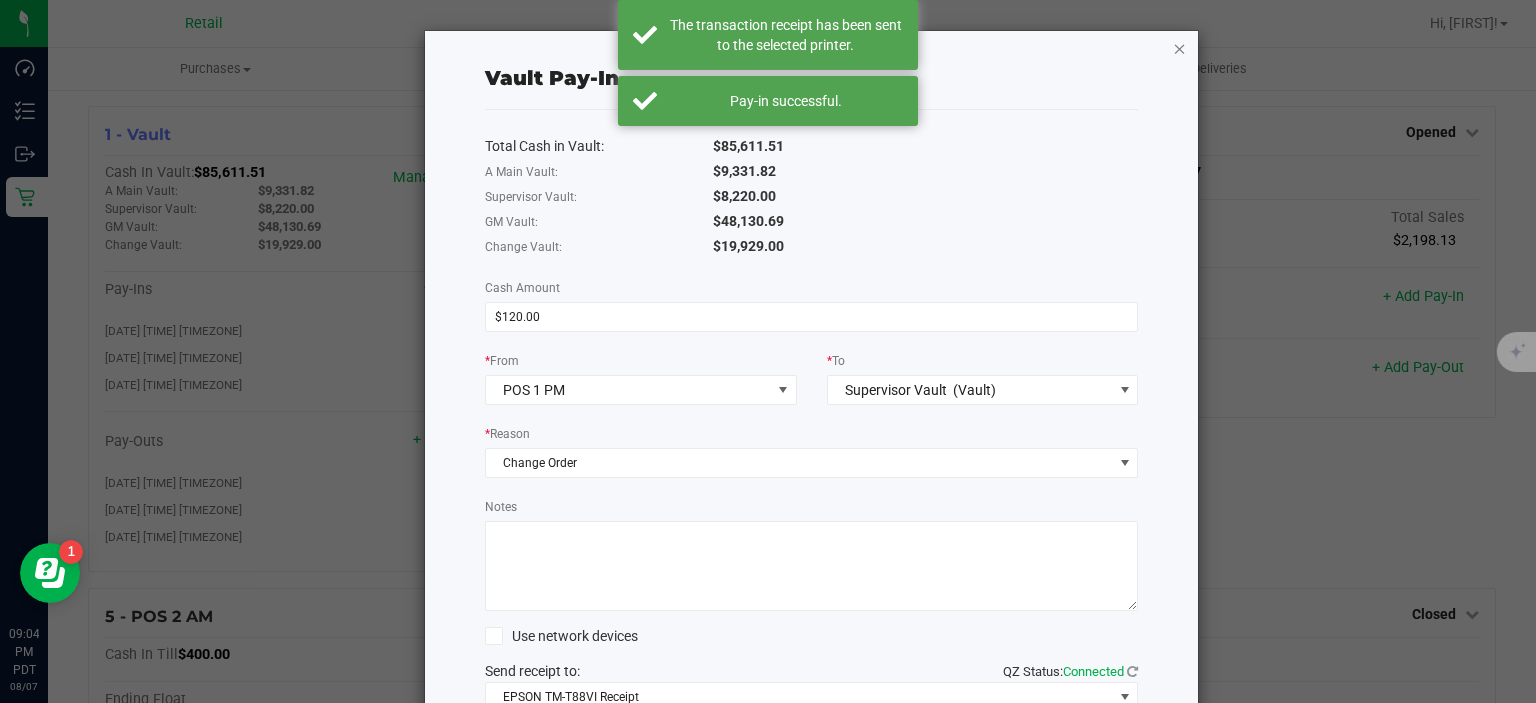 click 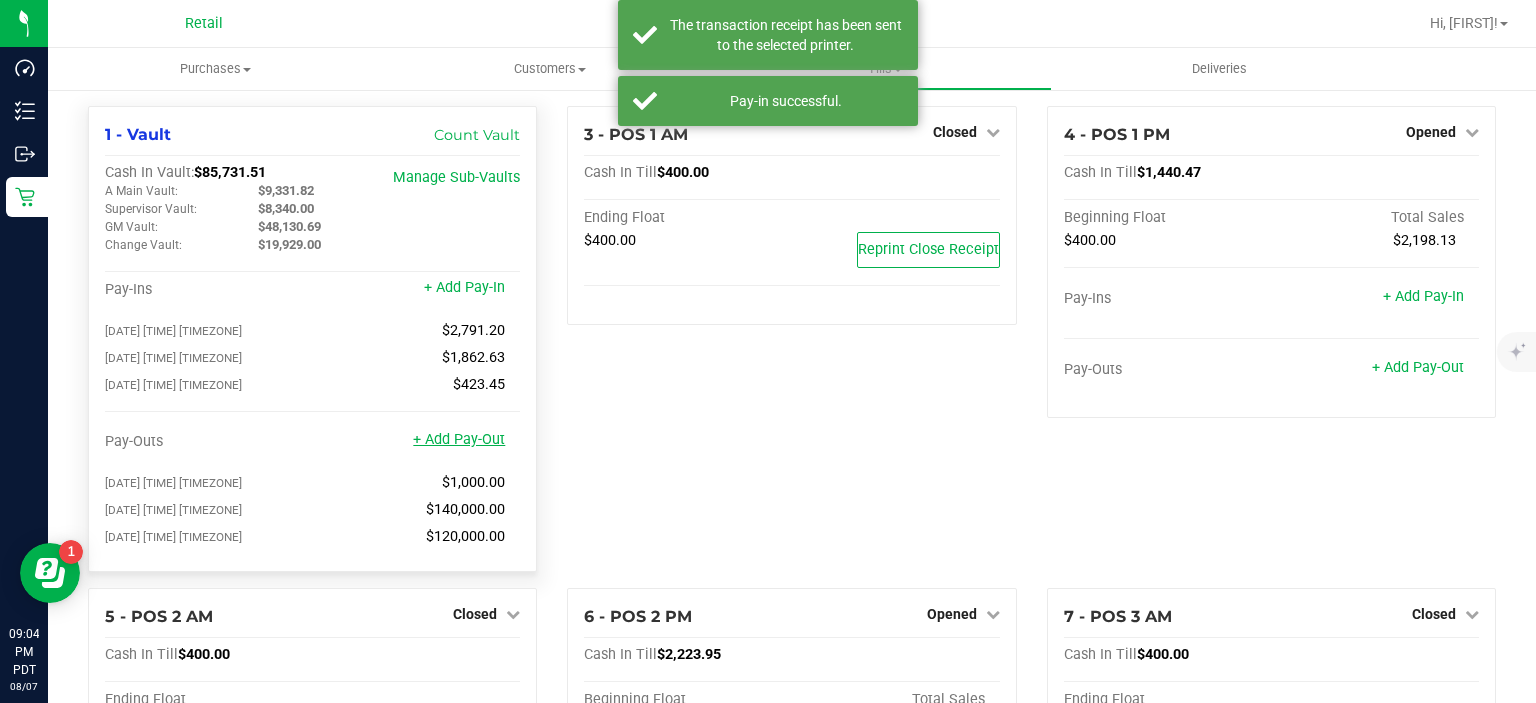 click on "+ Add Pay-Out" at bounding box center [459, 439] 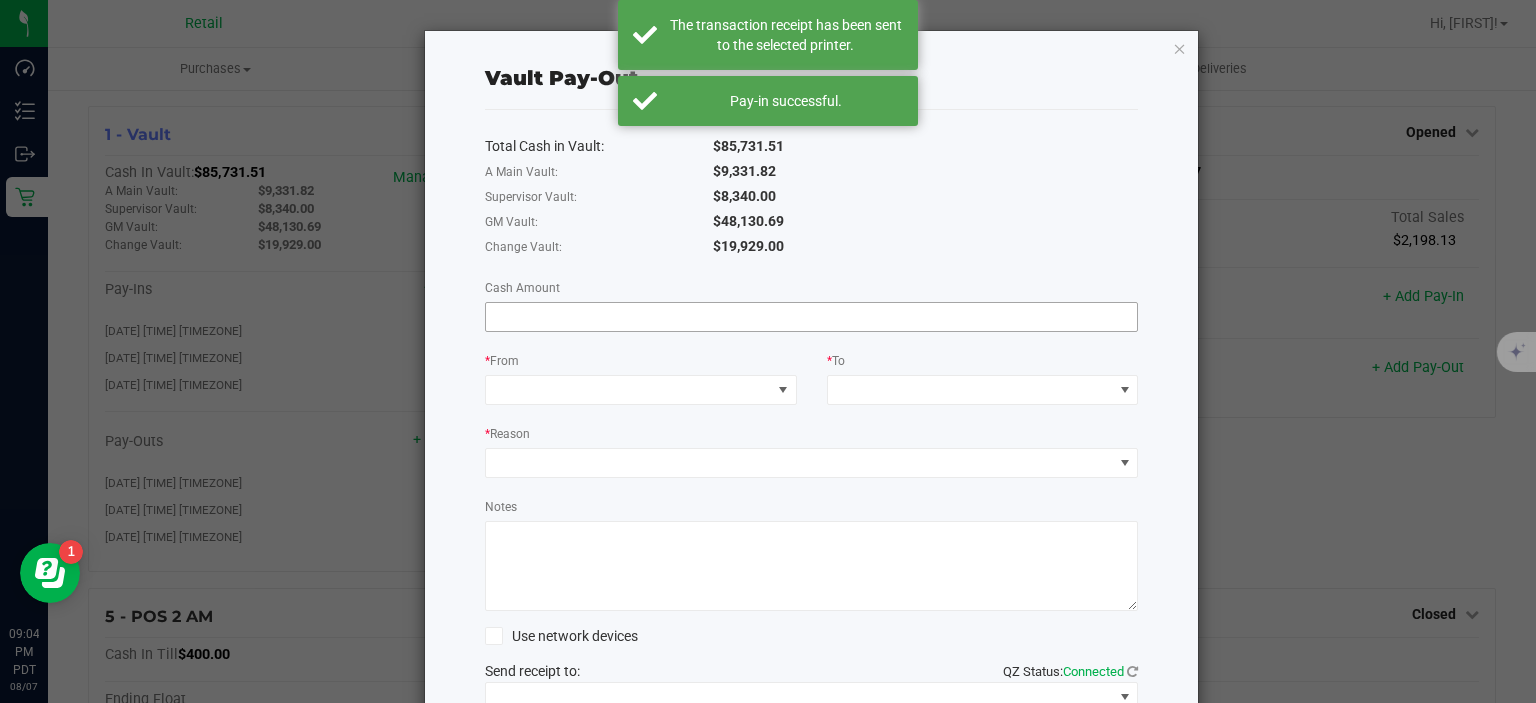click at bounding box center [812, 317] 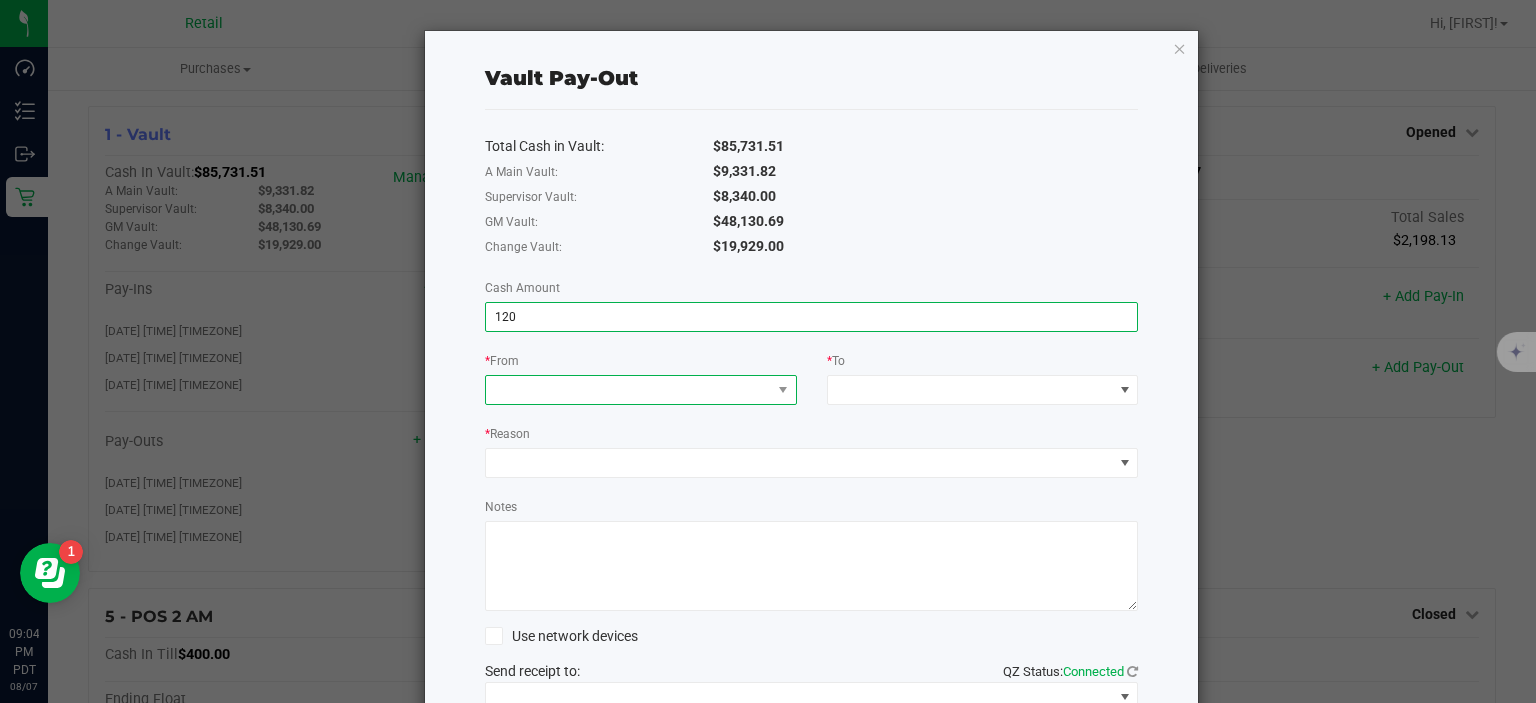 click at bounding box center (628, 390) 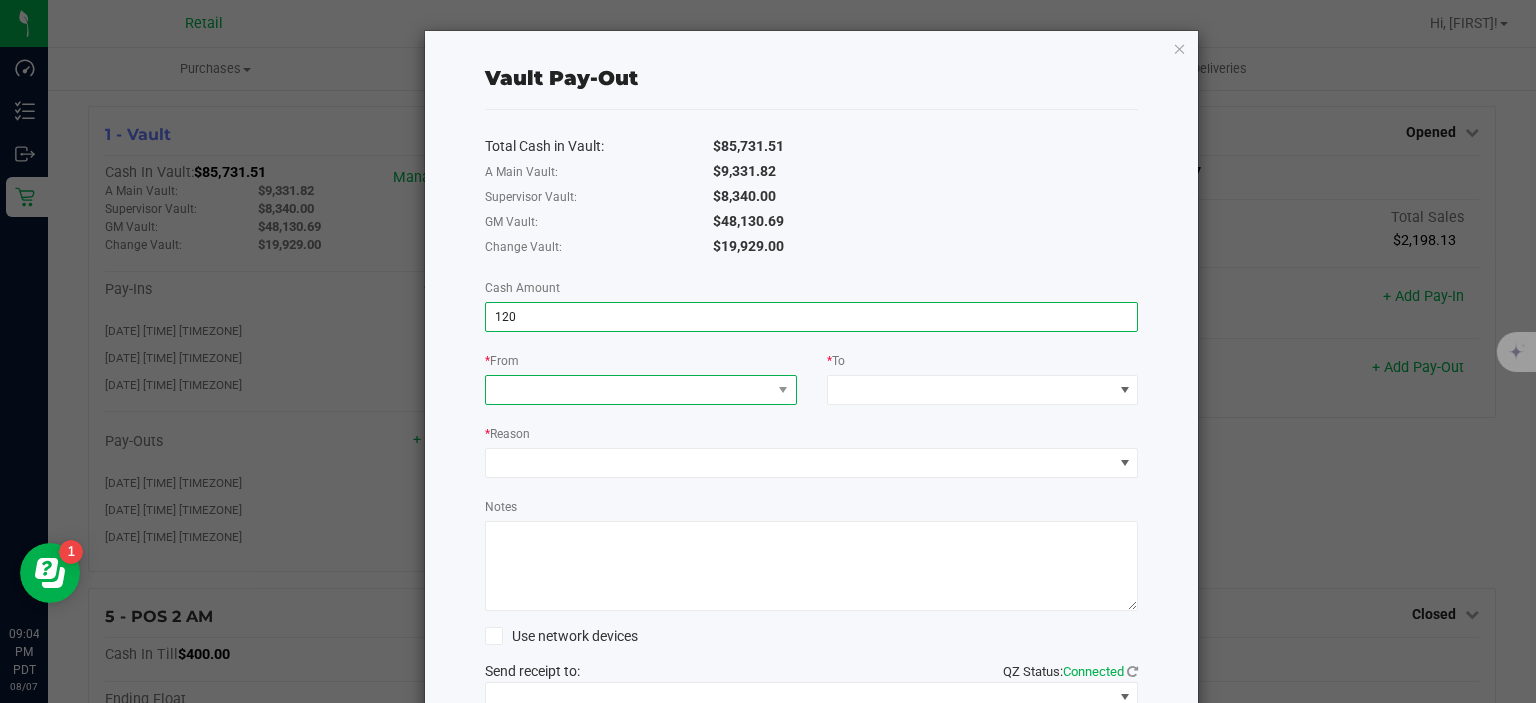 type on "$120.00" 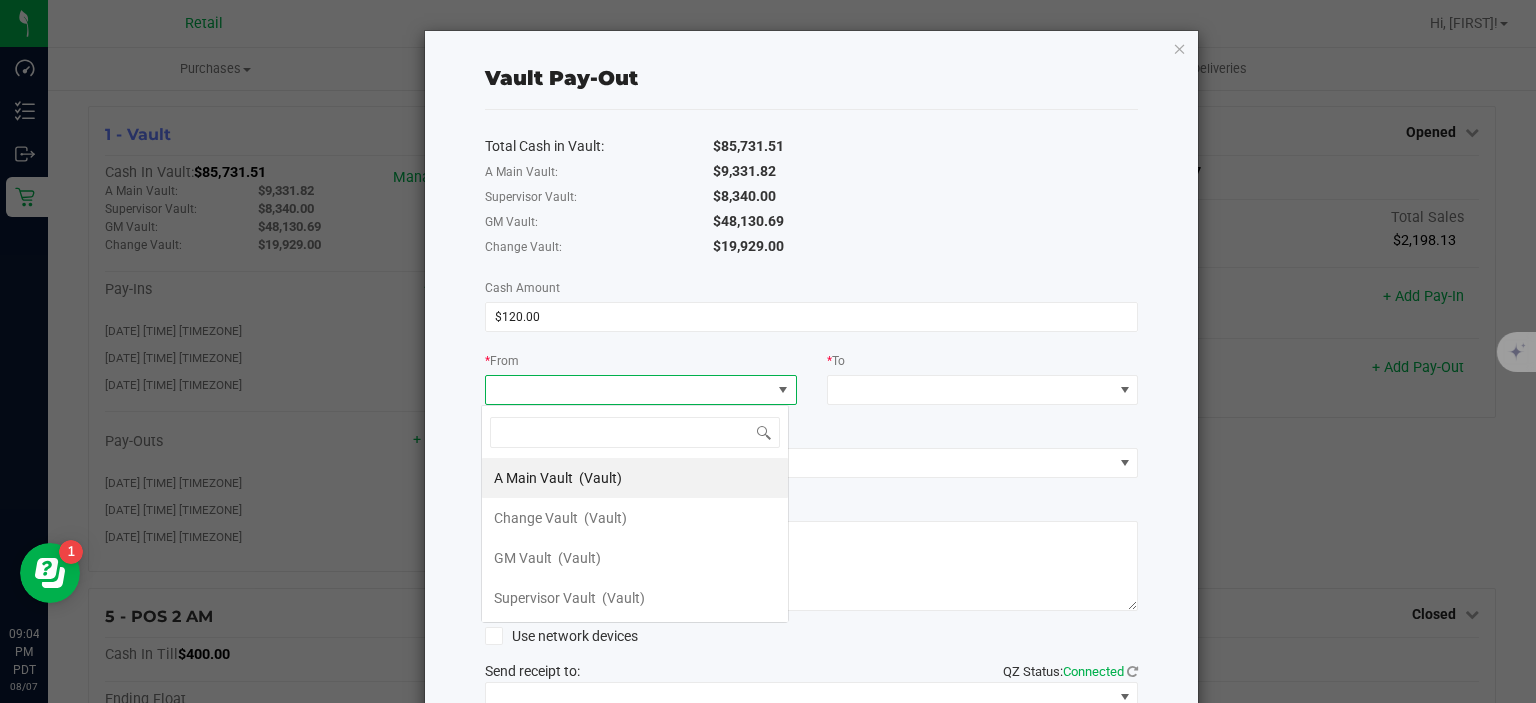 scroll, scrollTop: 99970, scrollLeft: 99692, axis: both 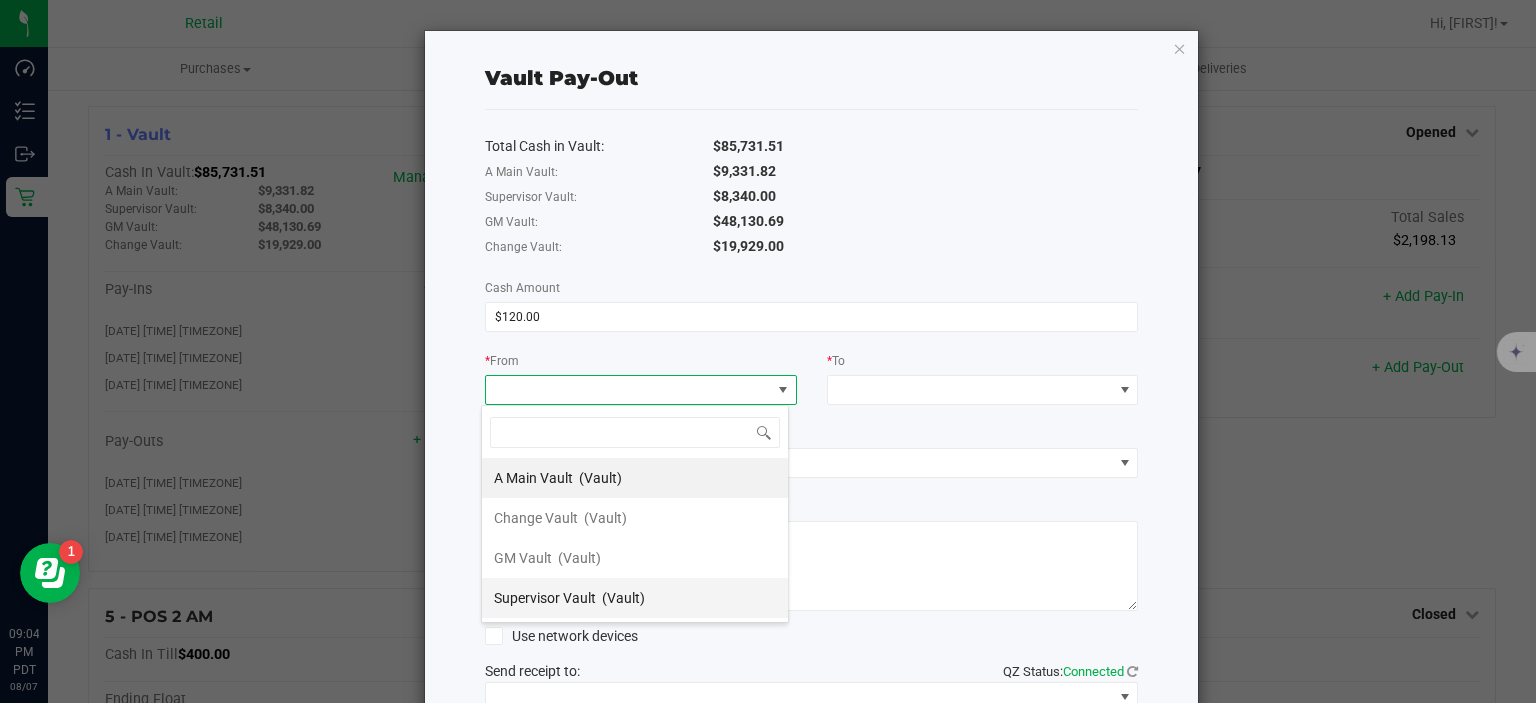 click on "(Vault)" at bounding box center (623, 598) 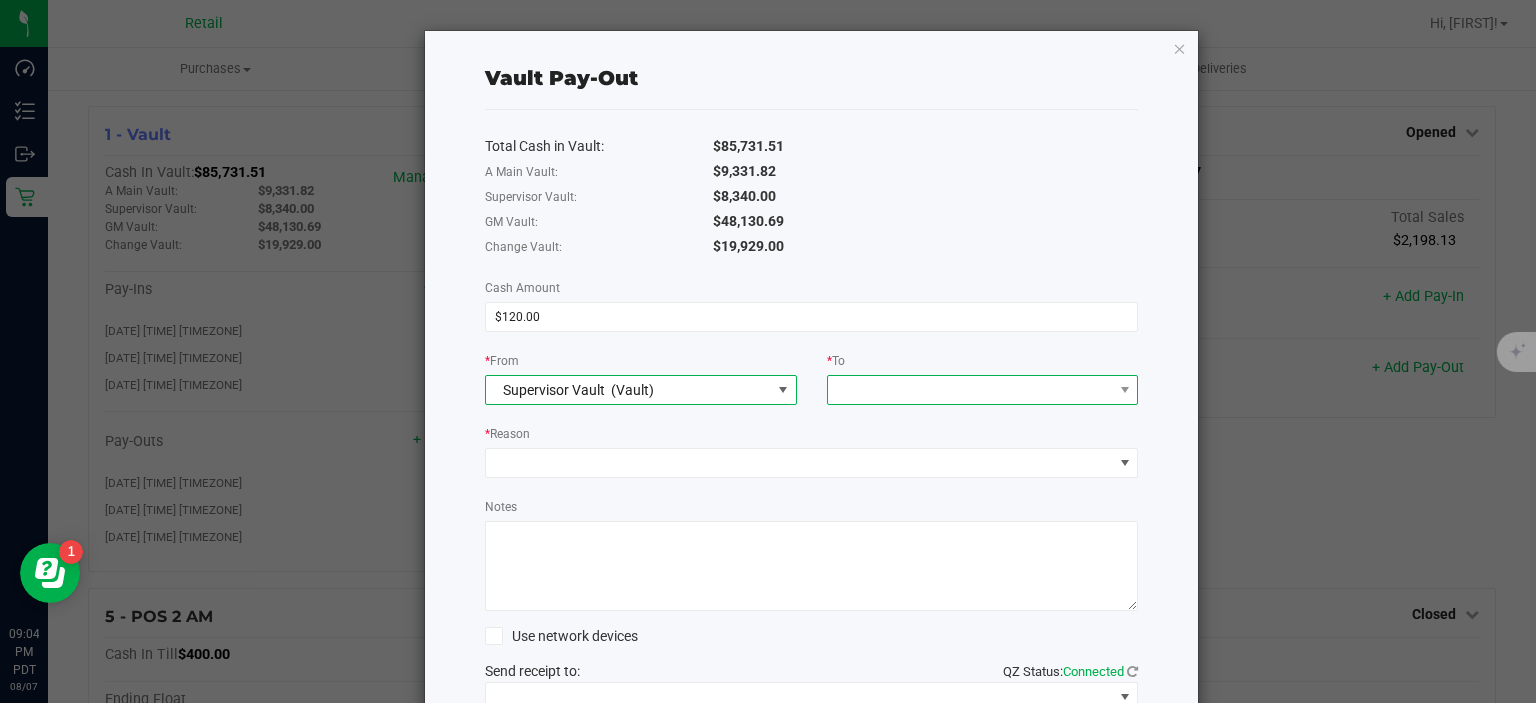 click at bounding box center [970, 390] 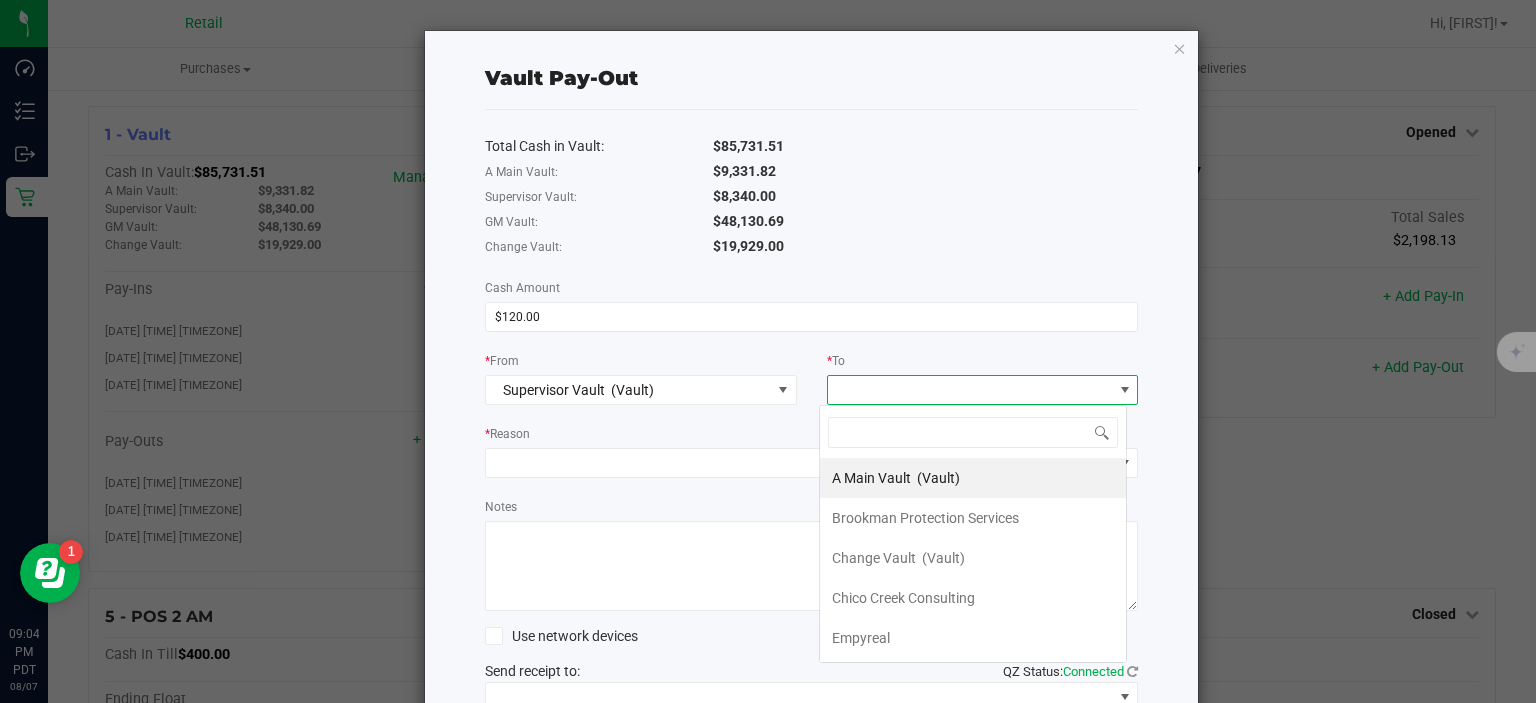 scroll, scrollTop: 99970, scrollLeft: 99692, axis: both 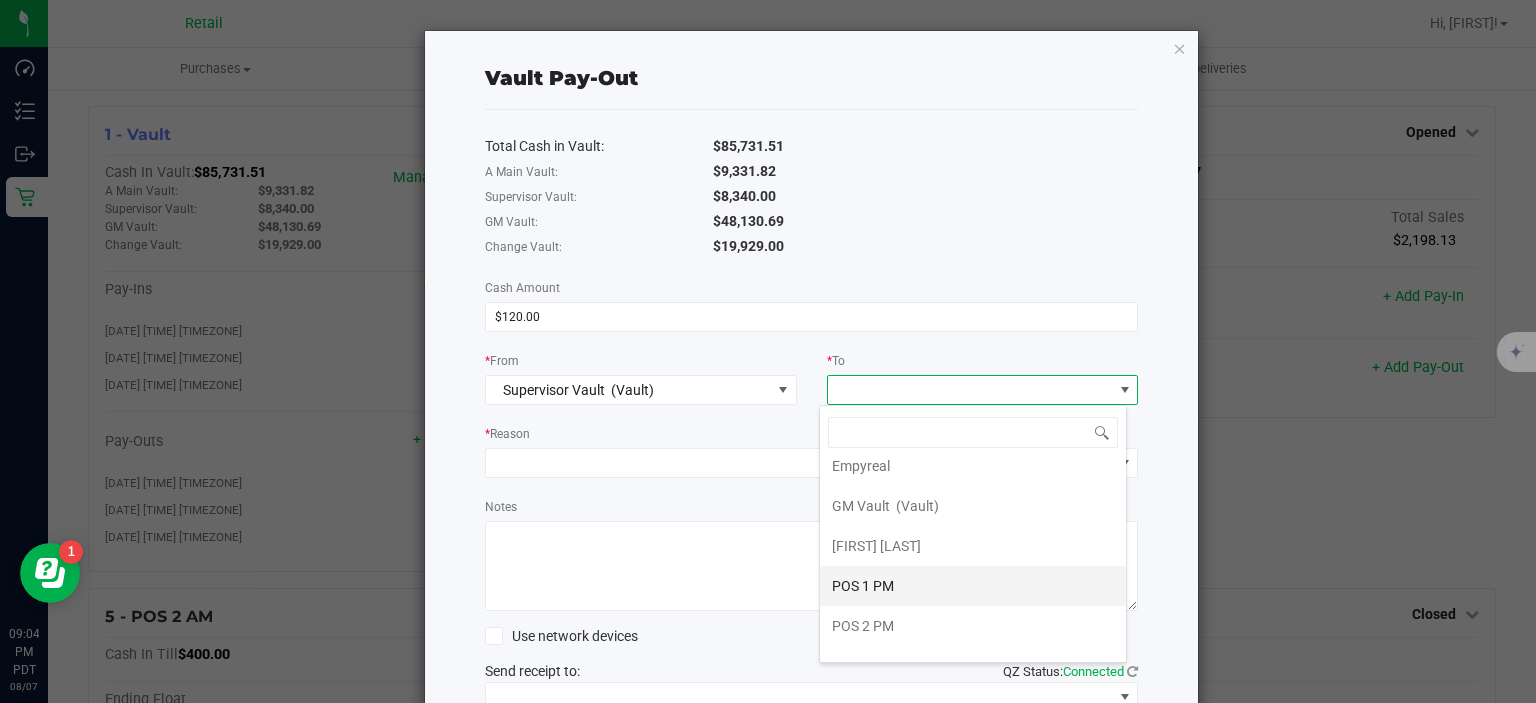 click on "POS 1 PM" at bounding box center (973, 586) 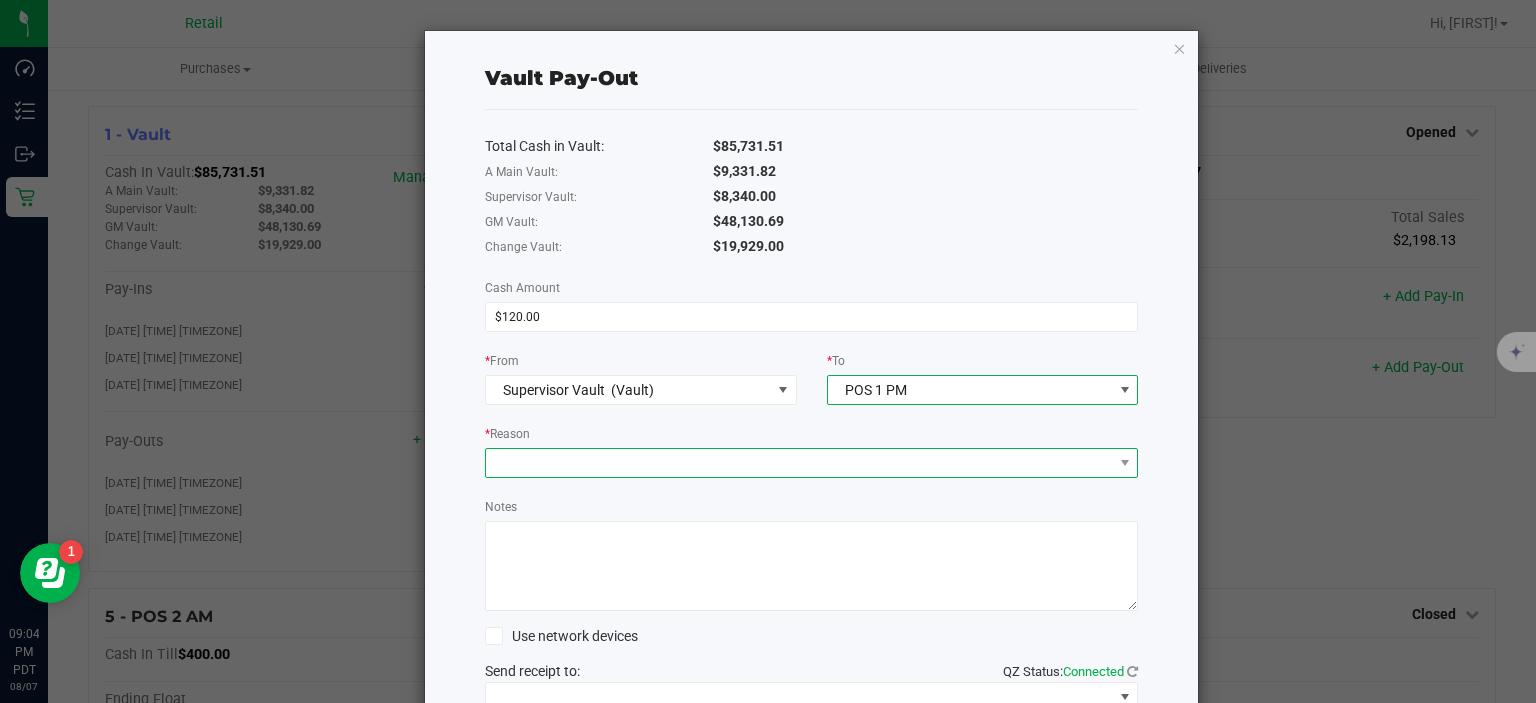 click at bounding box center (799, 463) 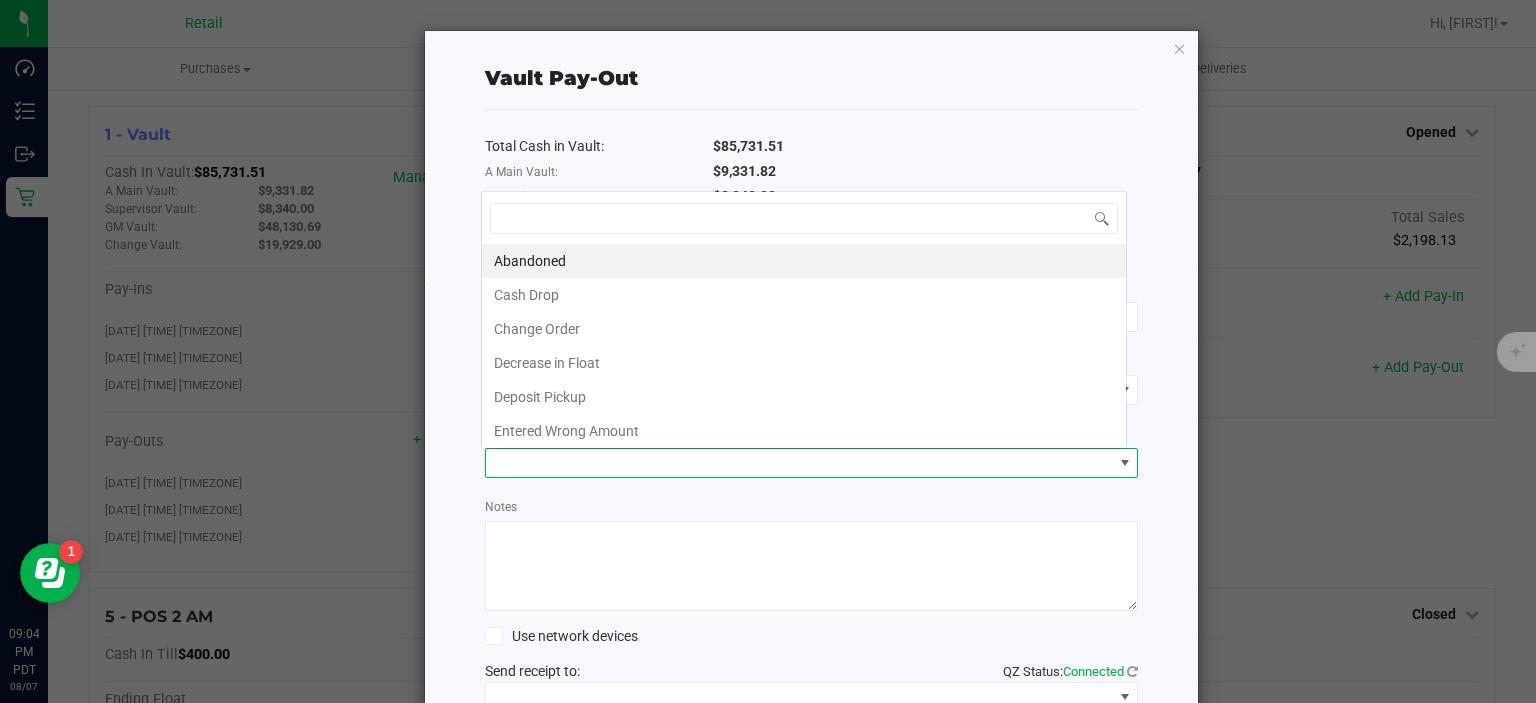 scroll, scrollTop: 0, scrollLeft: 0, axis: both 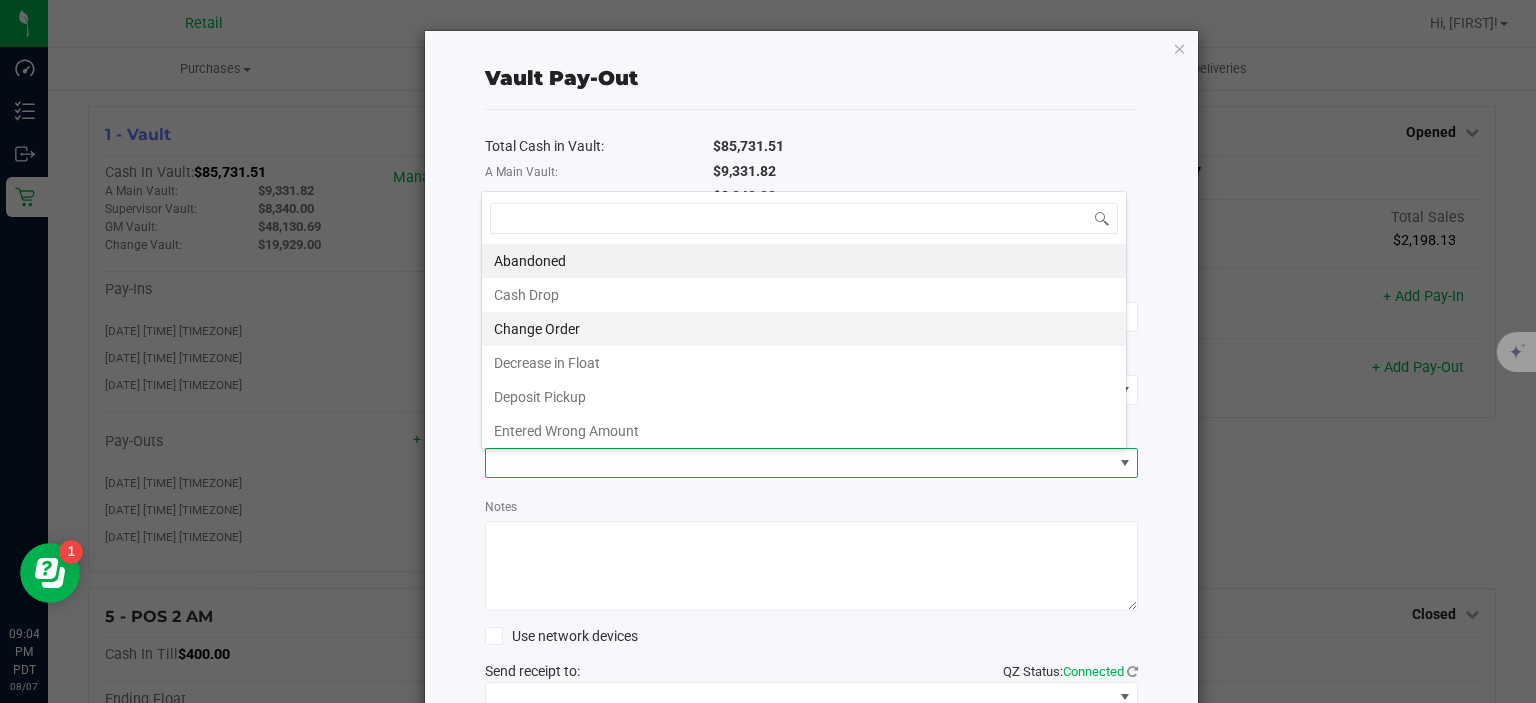 click on "Change Order" at bounding box center (804, 329) 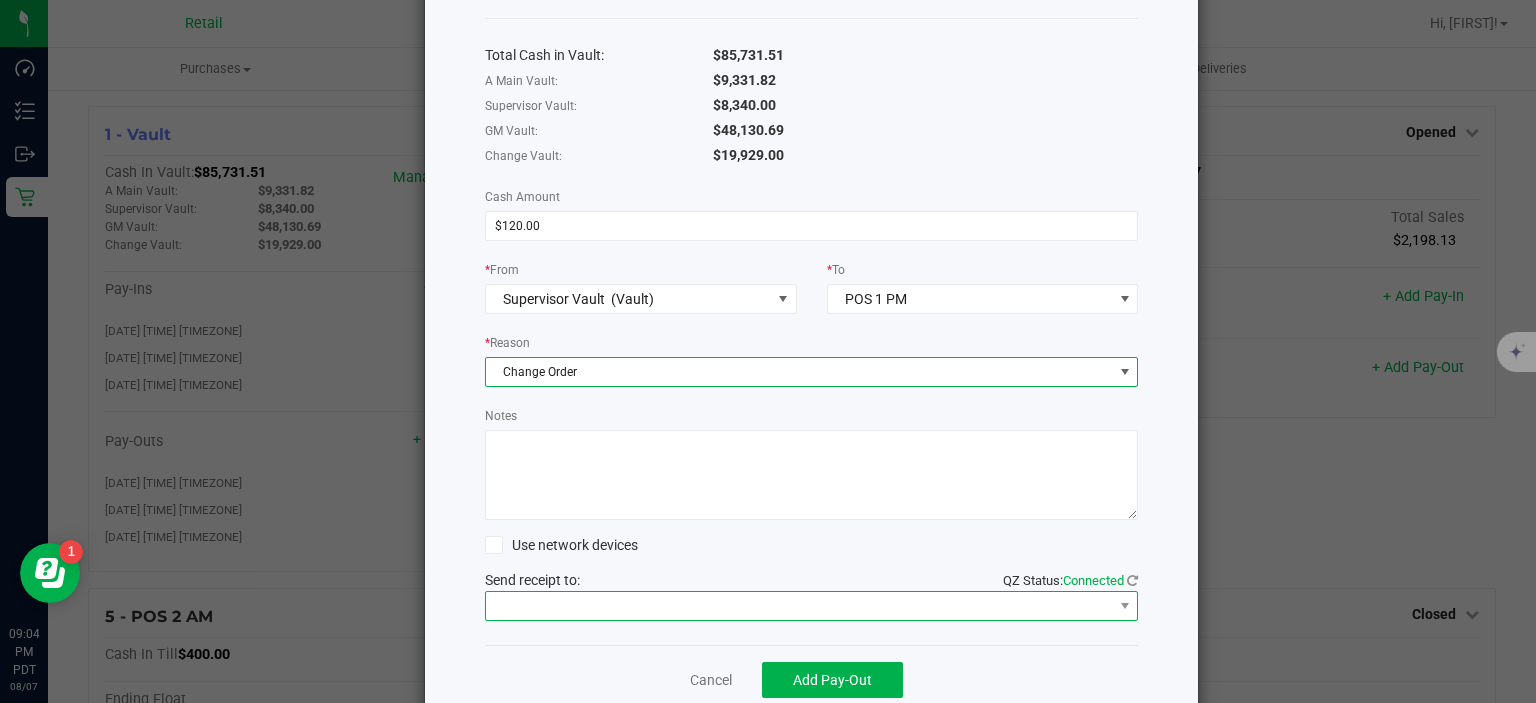 click at bounding box center (799, 606) 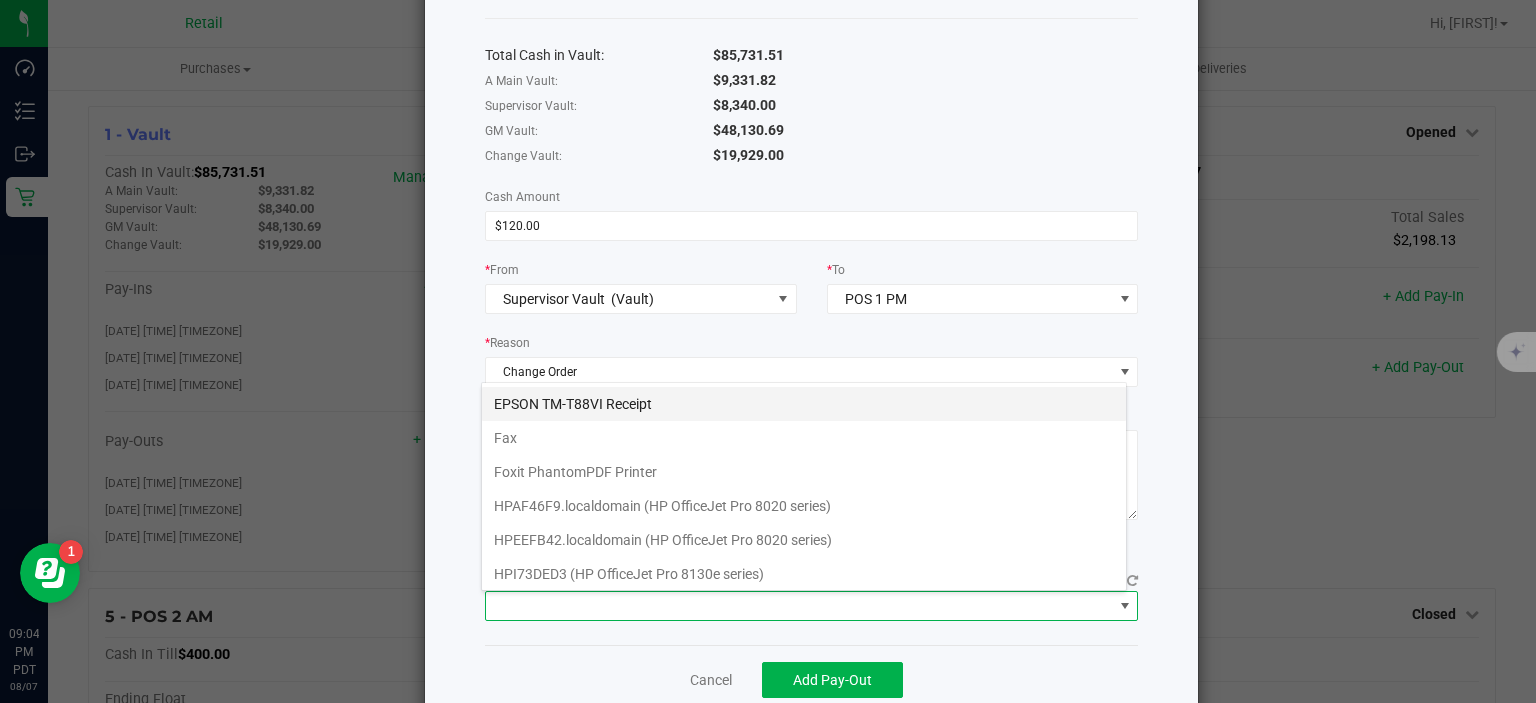 click on "EPSON TM-T88VI Receipt" at bounding box center [804, 404] 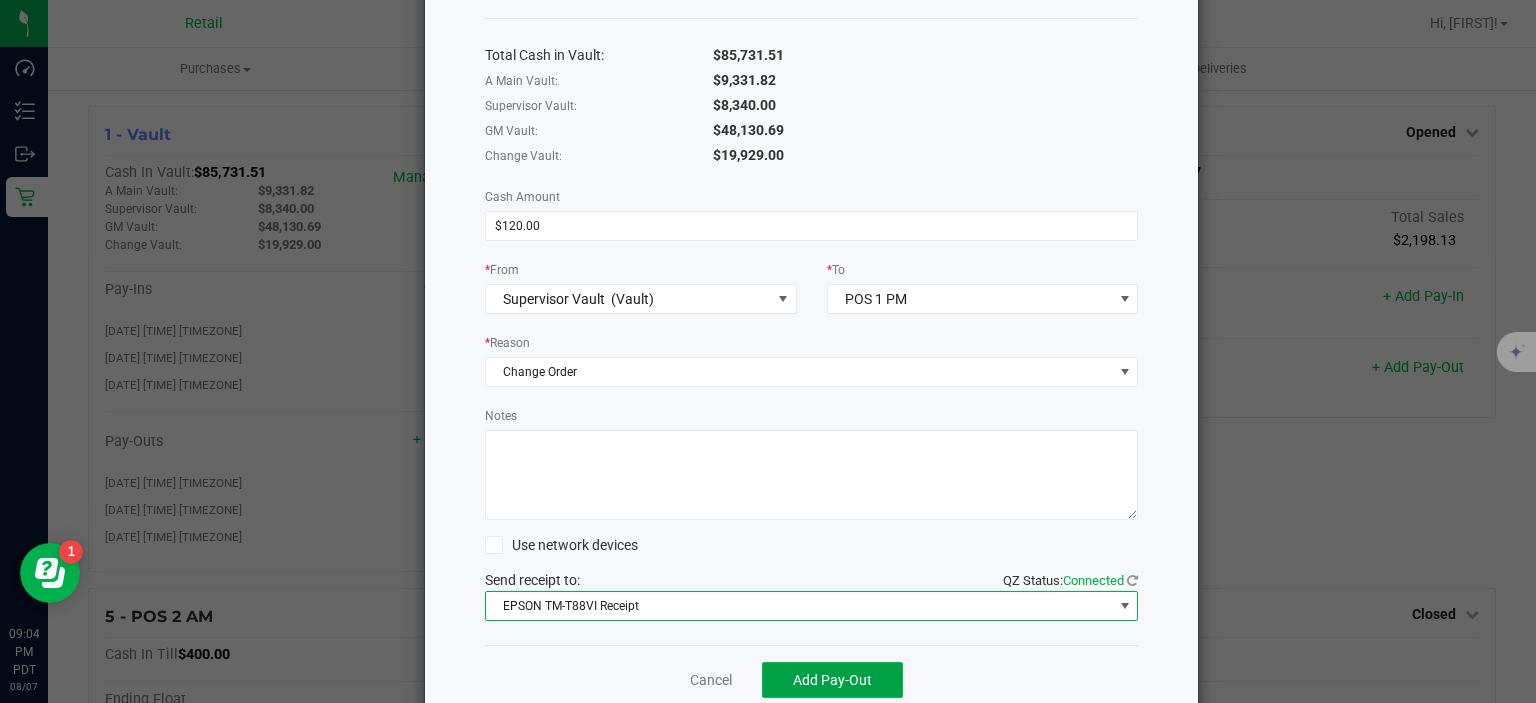click on "Add Pay-Out" 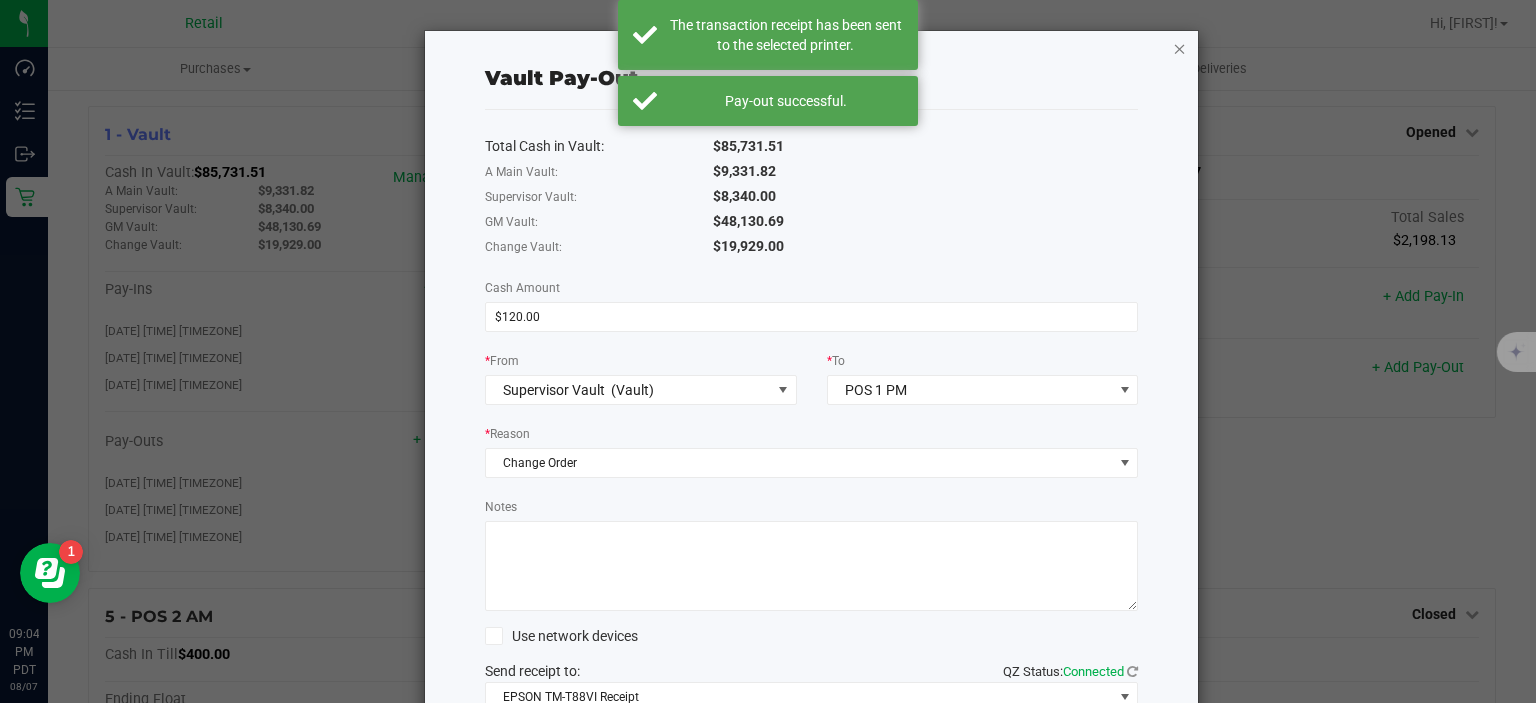 click 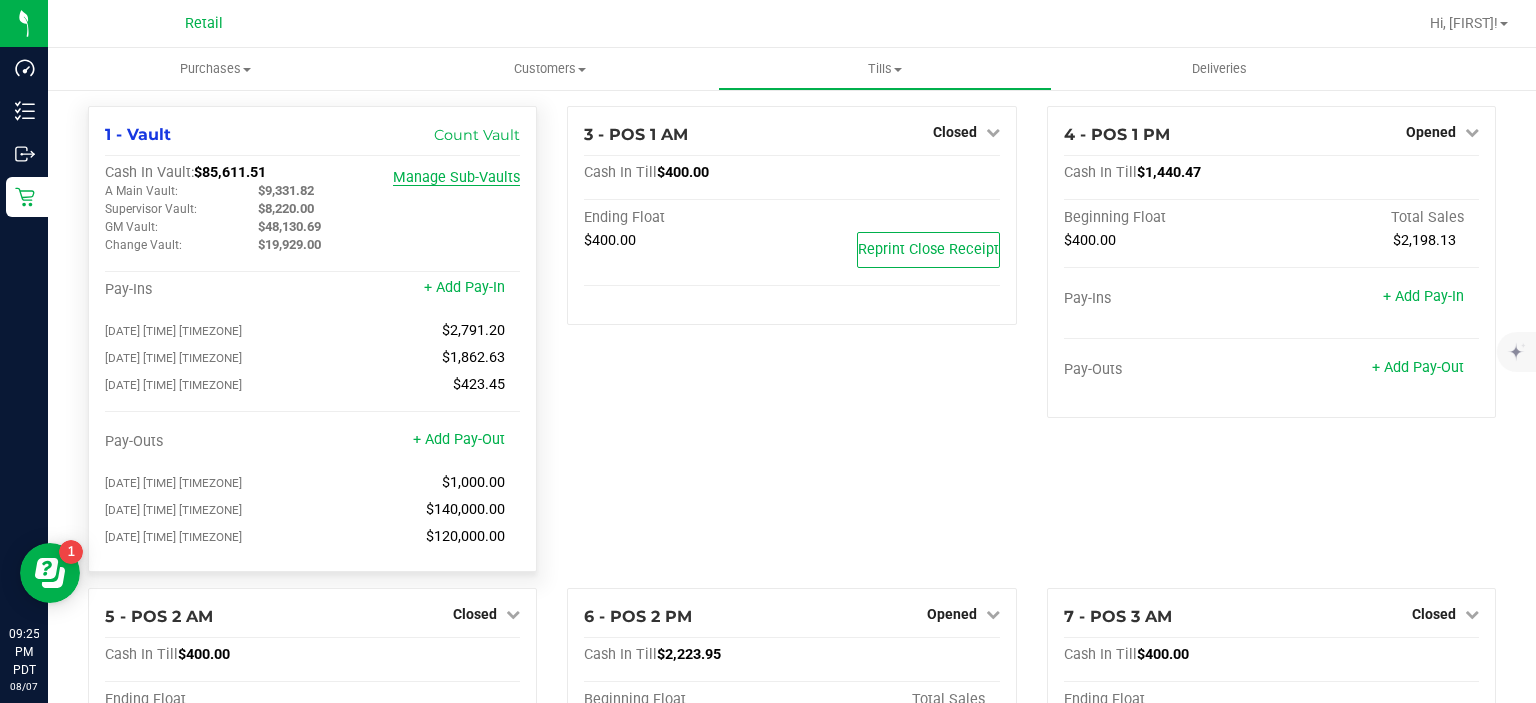 click on "Manage Sub-Vaults" at bounding box center (456, 177) 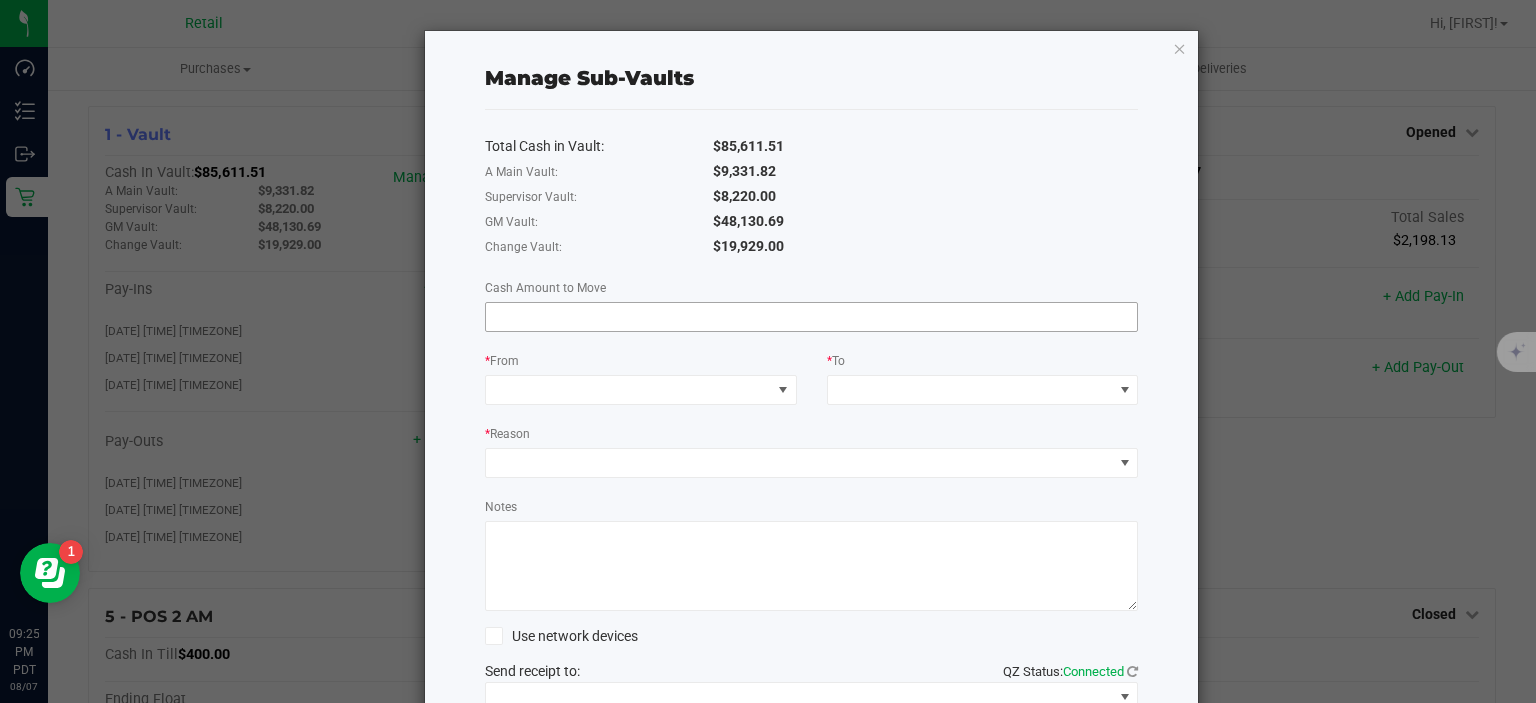 click at bounding box center [812, 317] 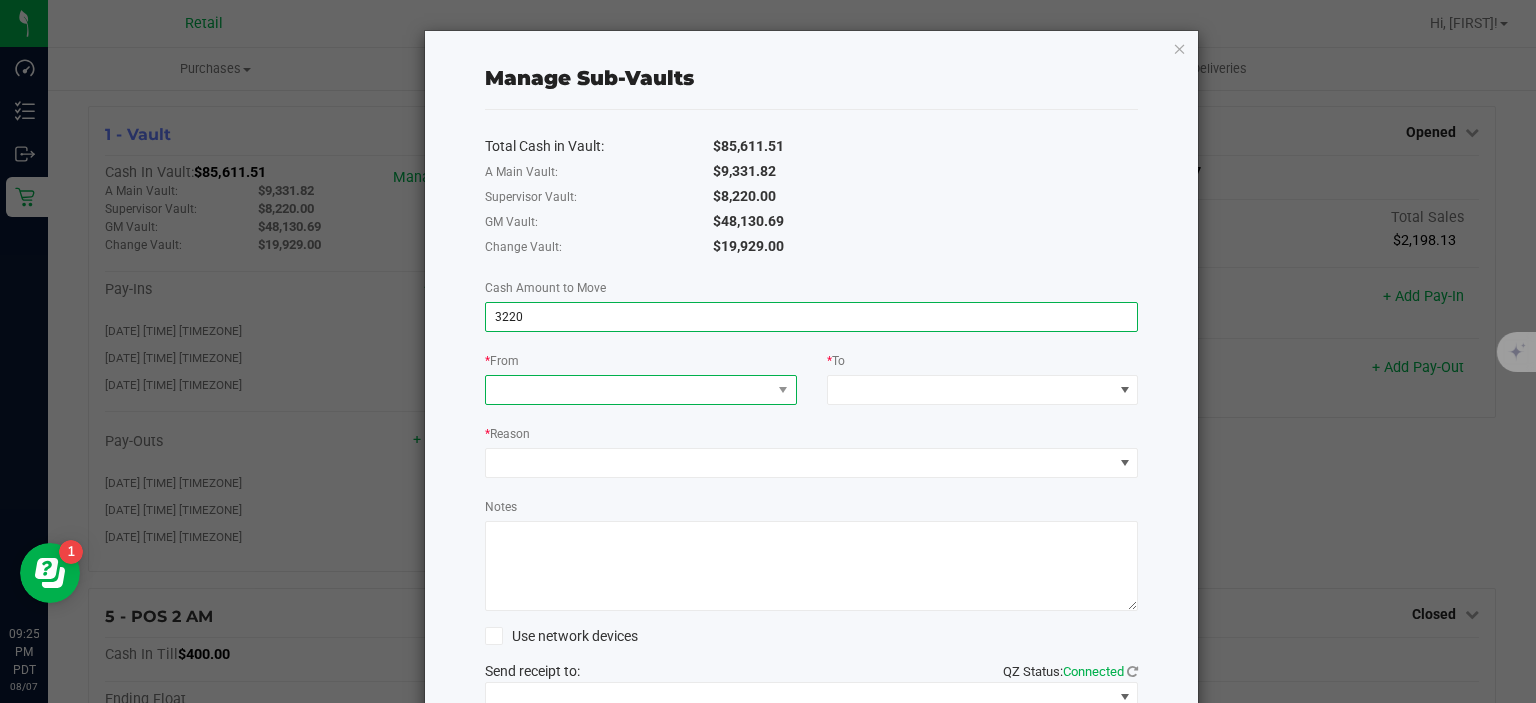 click at bounding box center (628, 390) 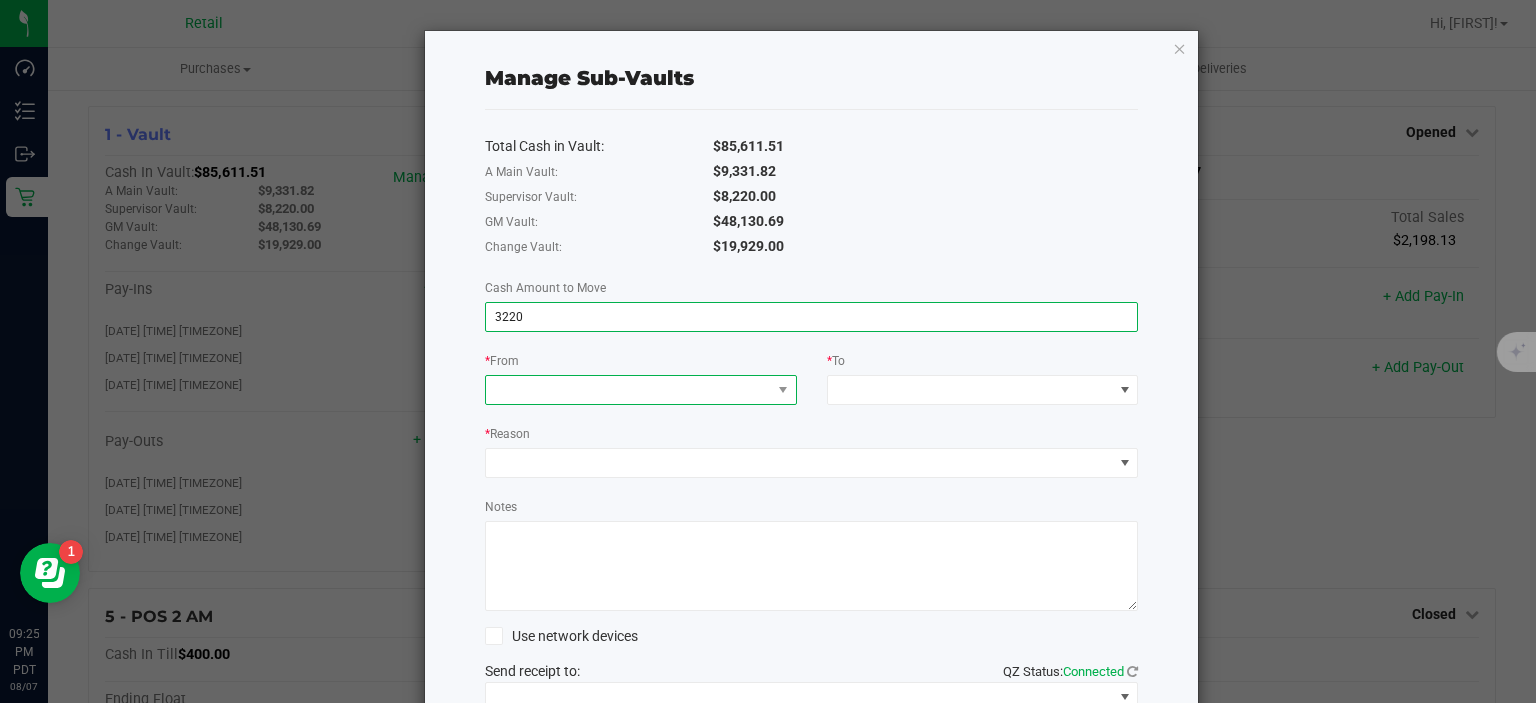 type on "$3,220.00" 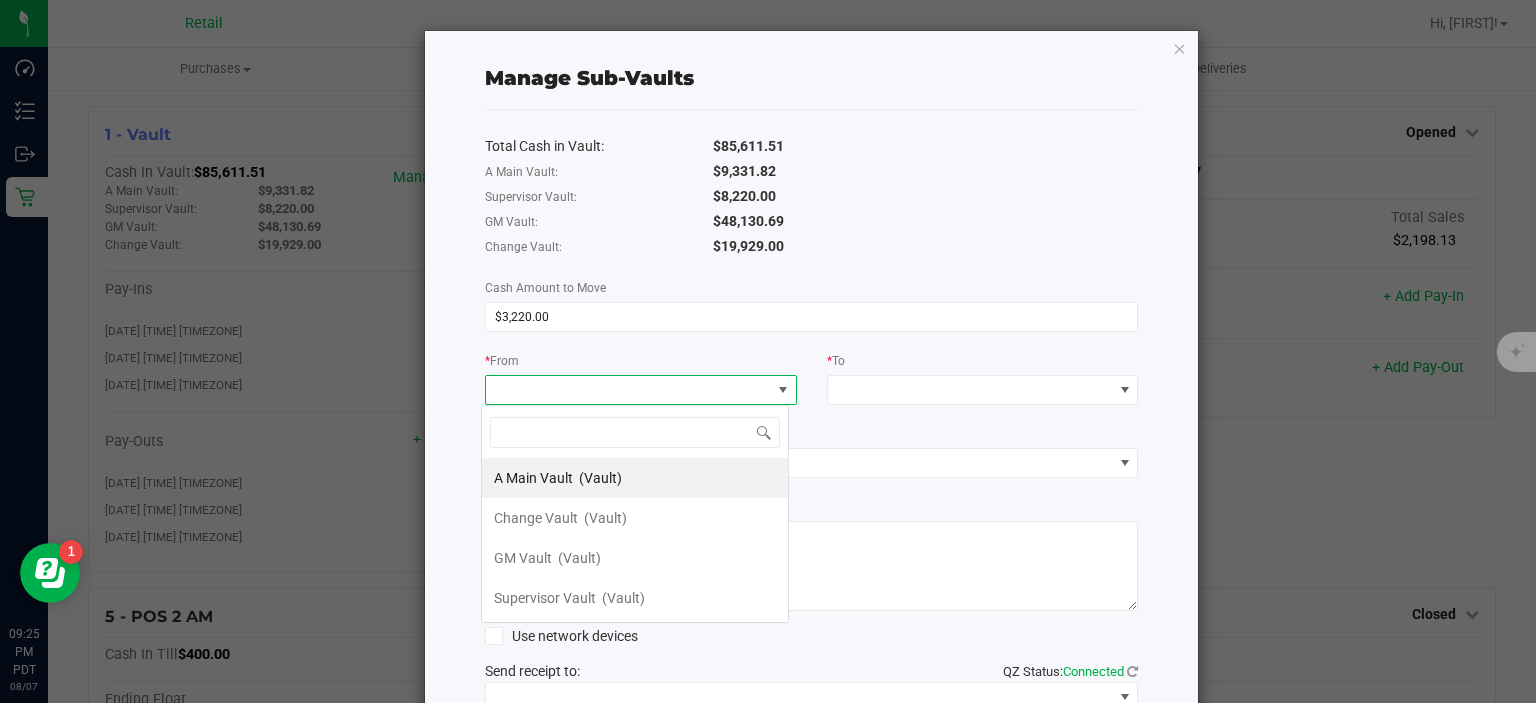 scroll, scrollTop: 99970, scrollLeft: 99692, axis: both 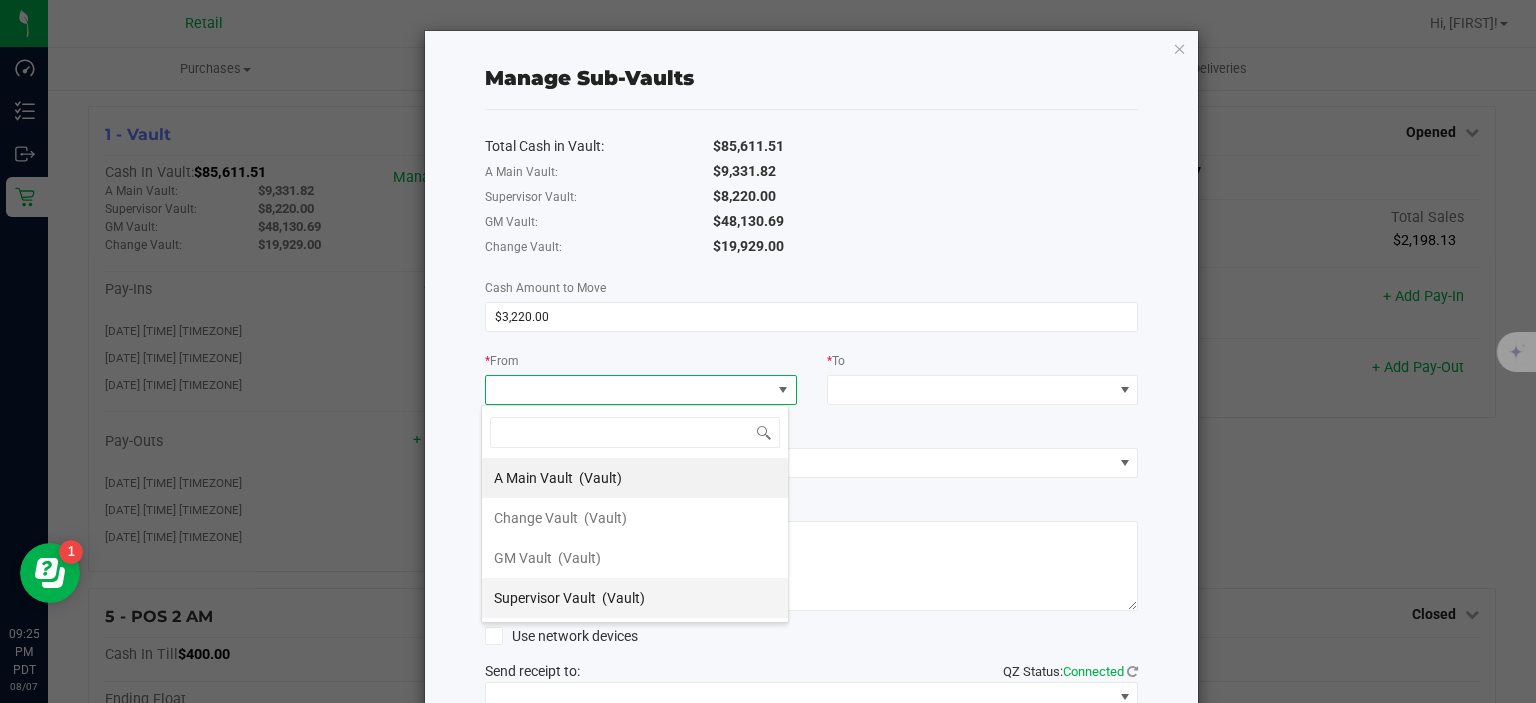 click on "(Vault)" at bounding box center (623, 598) 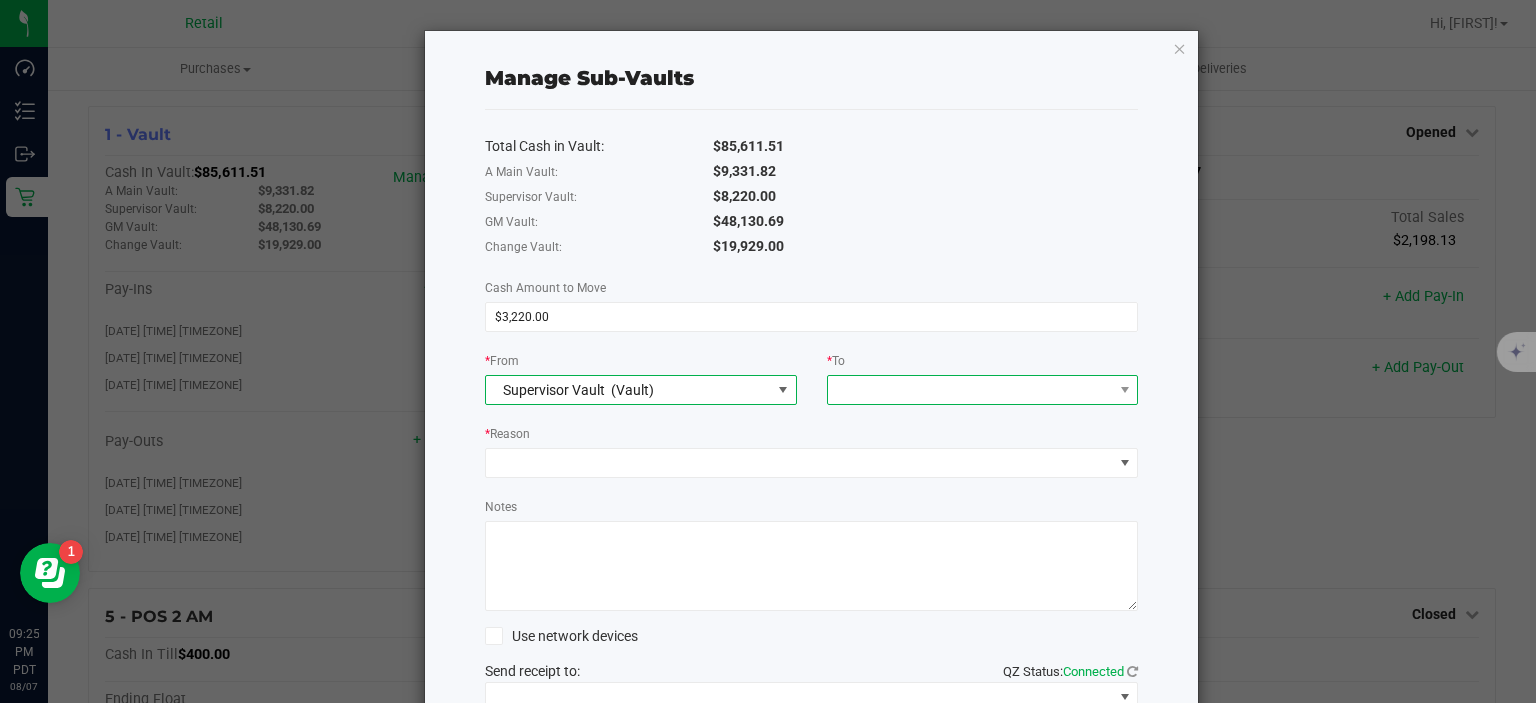 click at bounding box center [970, 390] 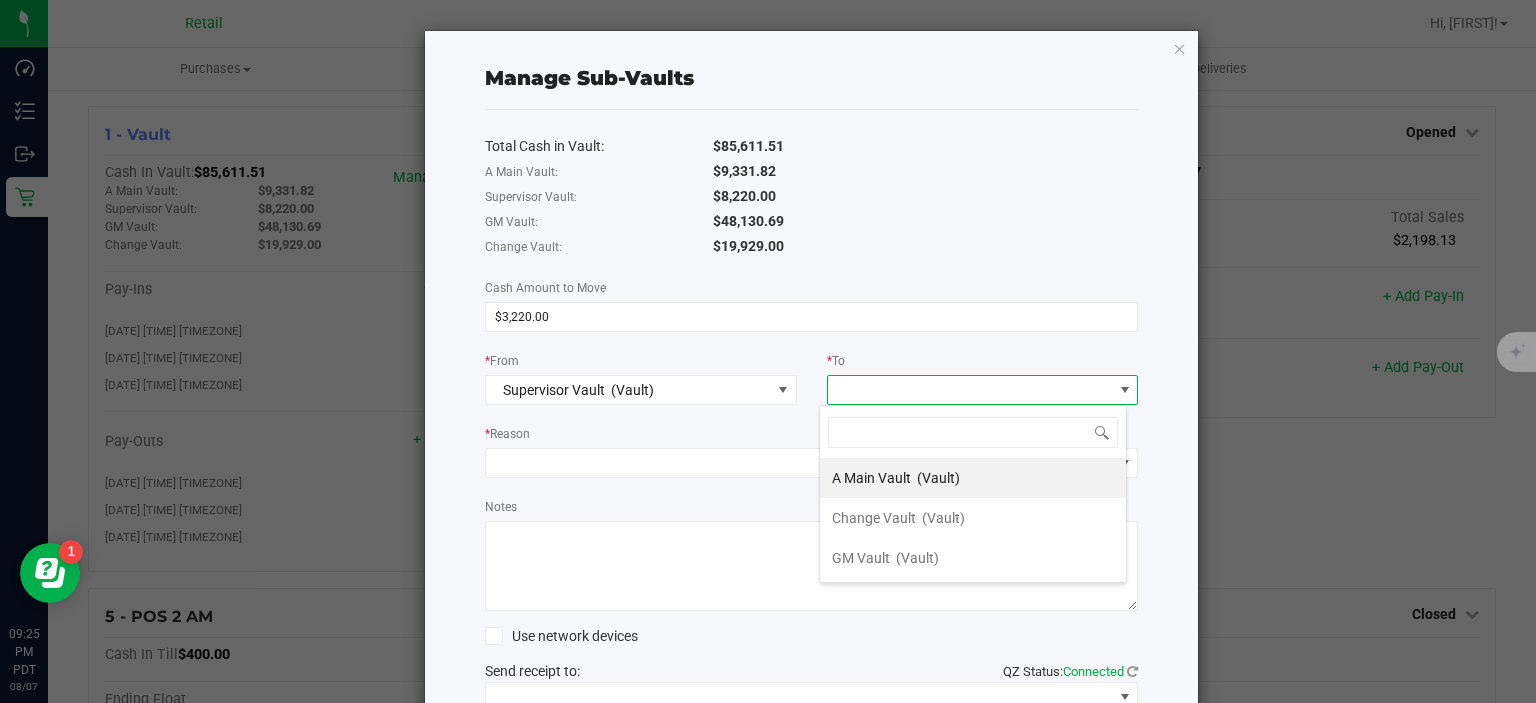 scroll, scrollTop: 99970, scrollLeft: 99692, axis: both 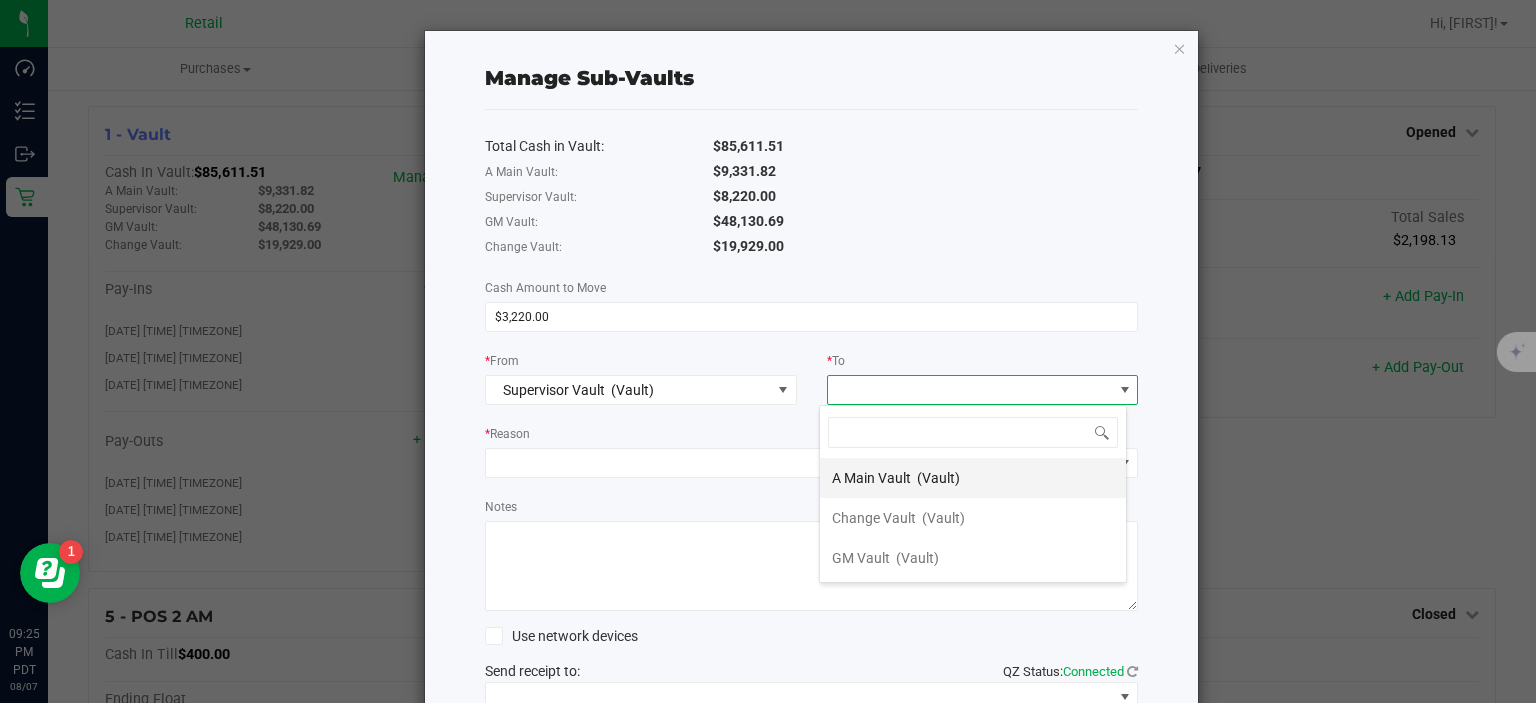 click on "(Vault)" at bounding box center [938, 478] 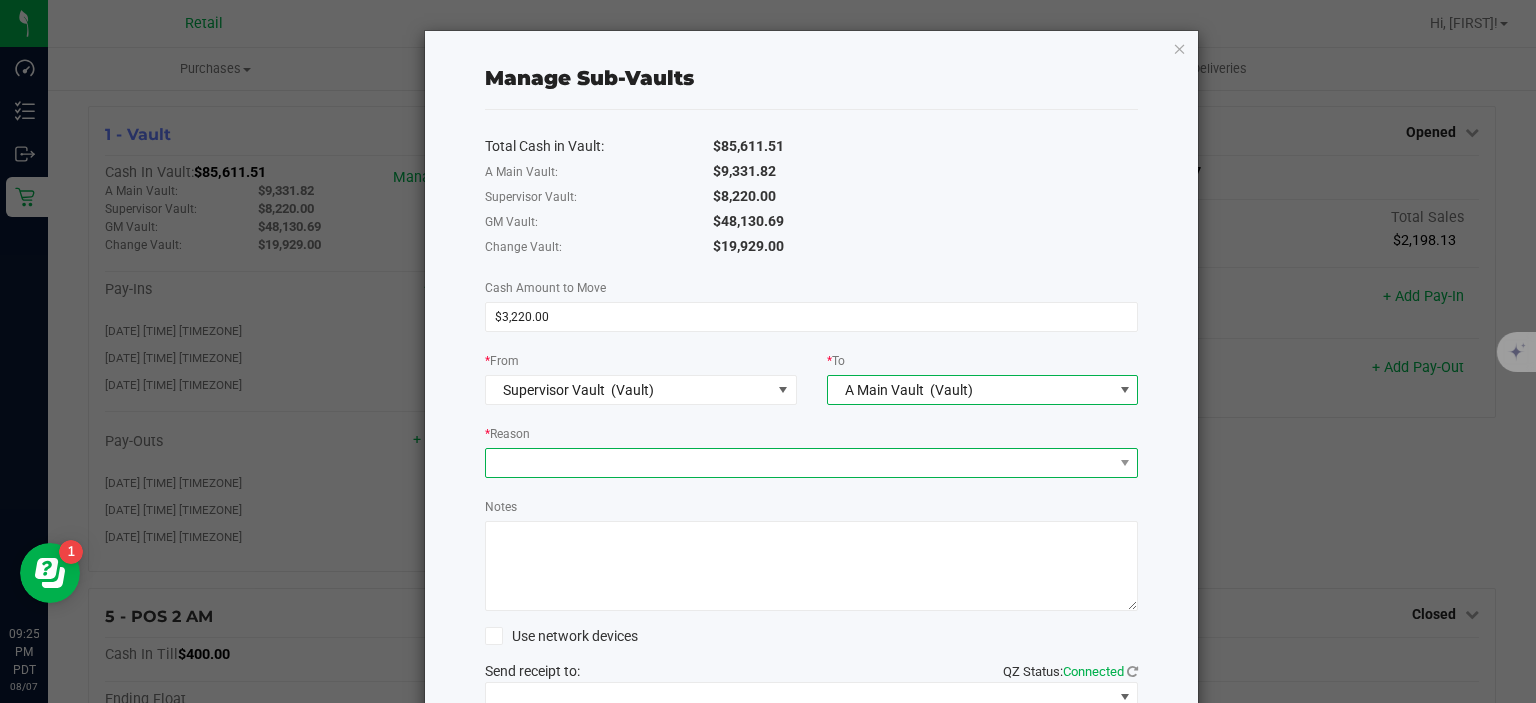 click at bounding box center (799, 463) 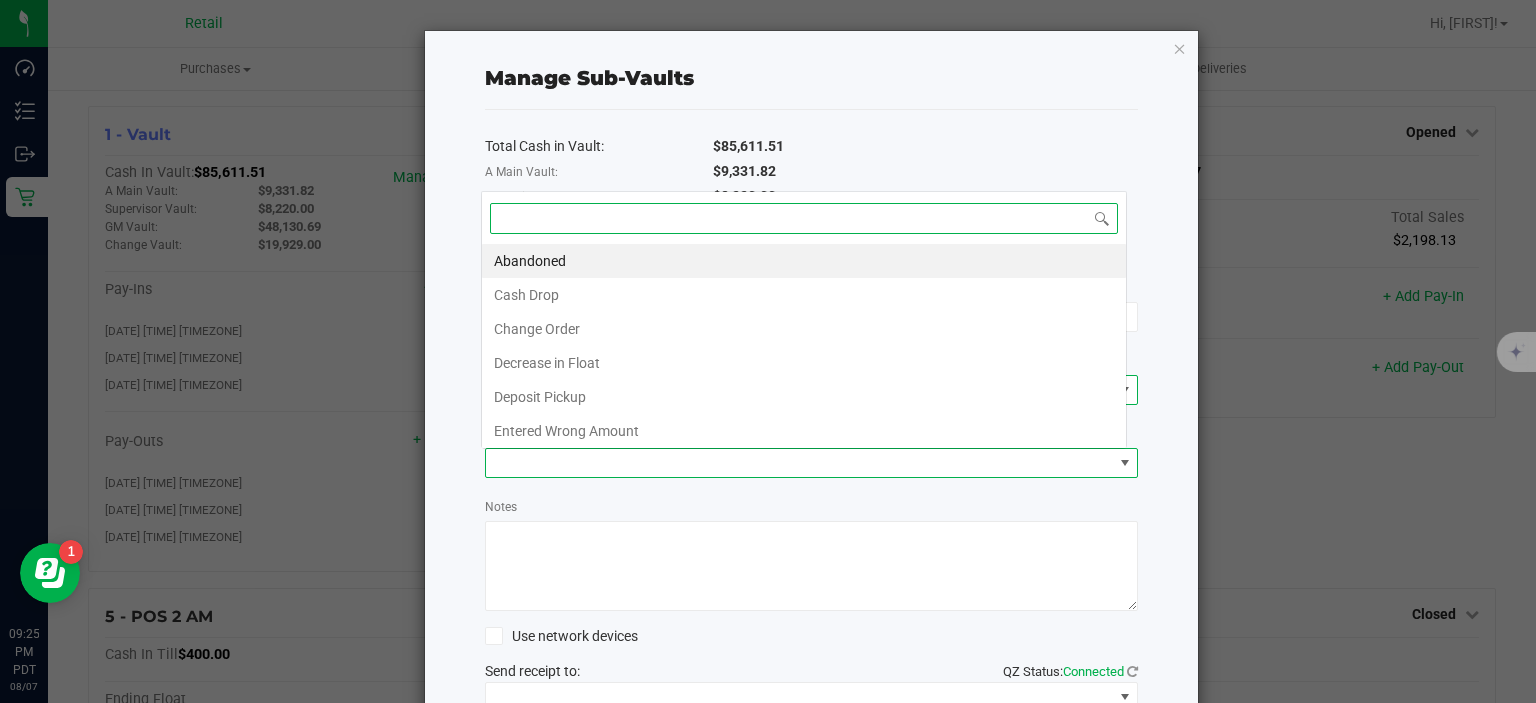 scroll, scrollTop: 0, scrollLeft: 0, axis: both 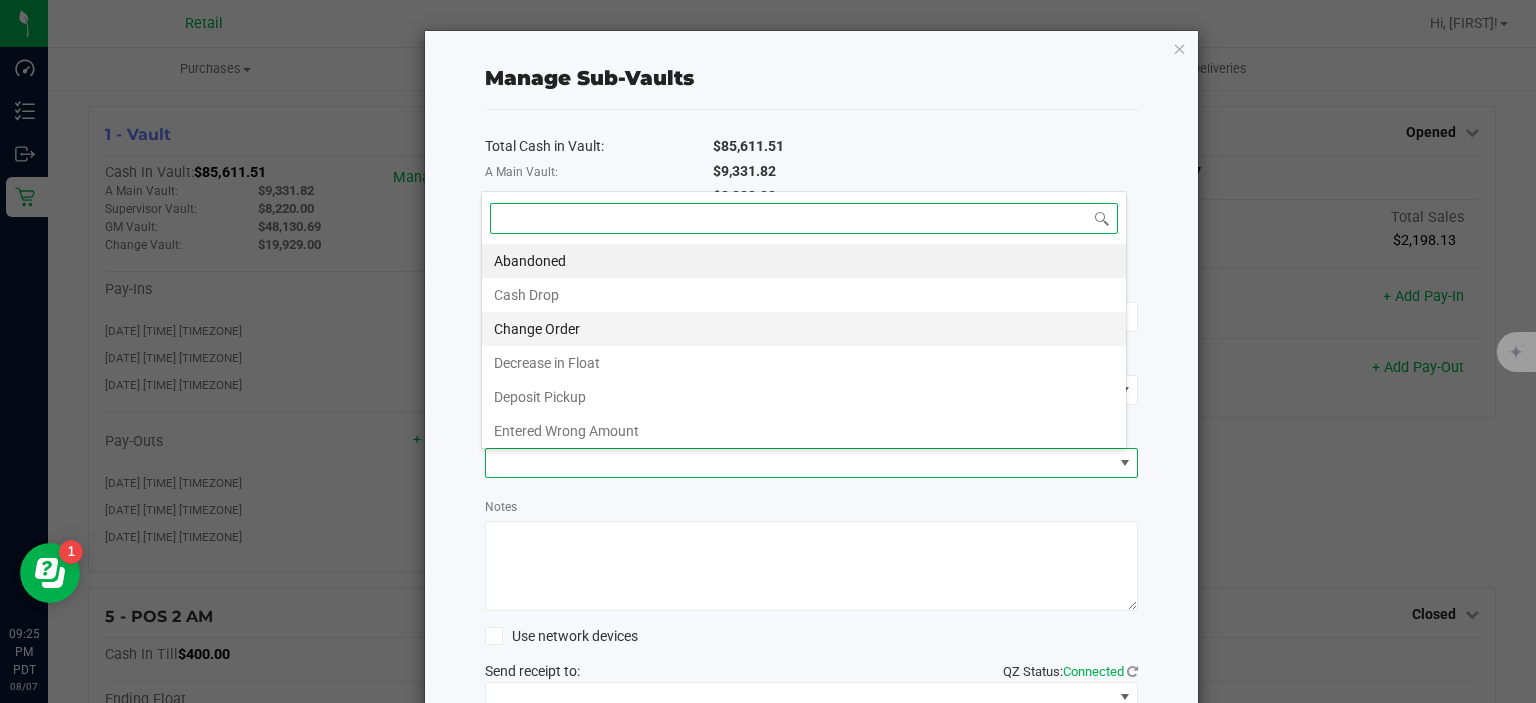 click on "Change Order" at bounding box center [804, 329] 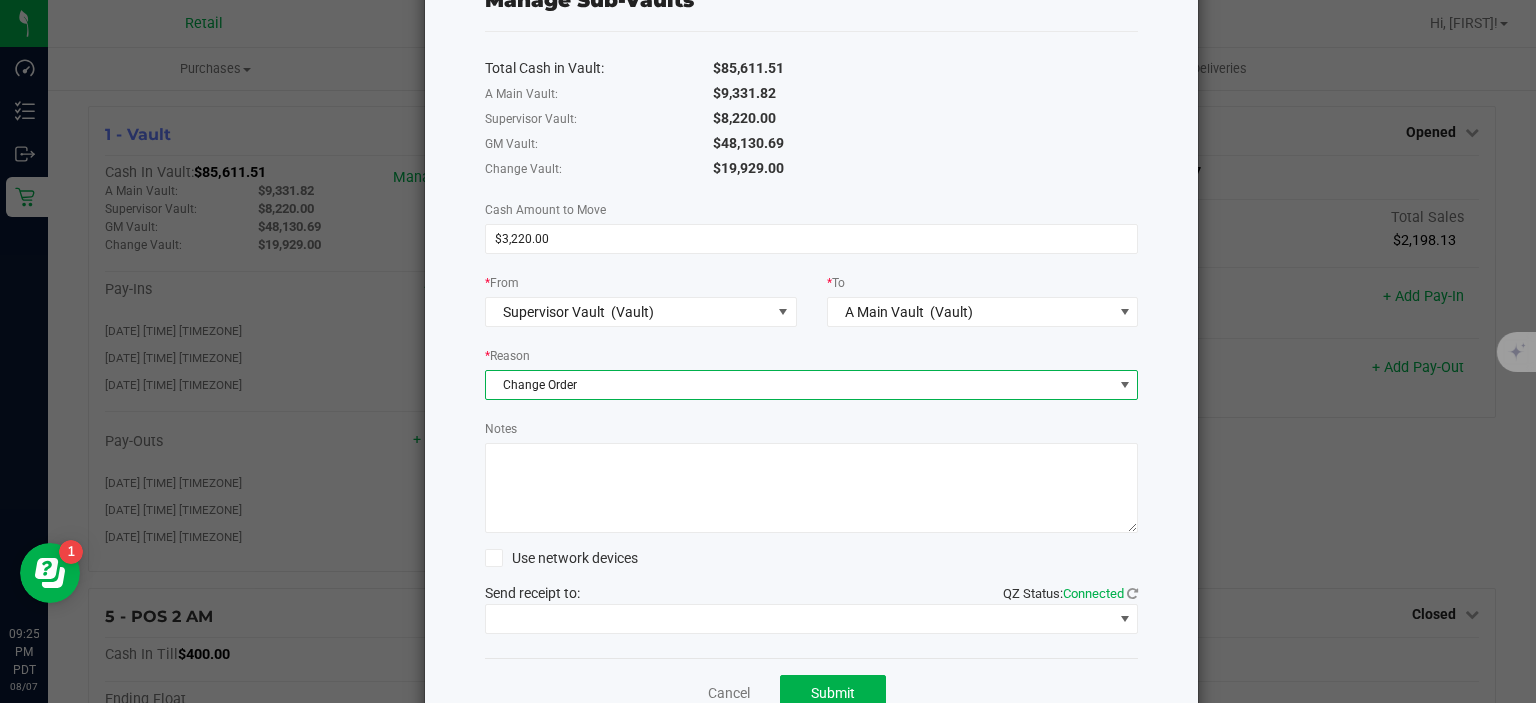 scroll, scrollTop: 127, scrollLeft: 0, axis: vertical 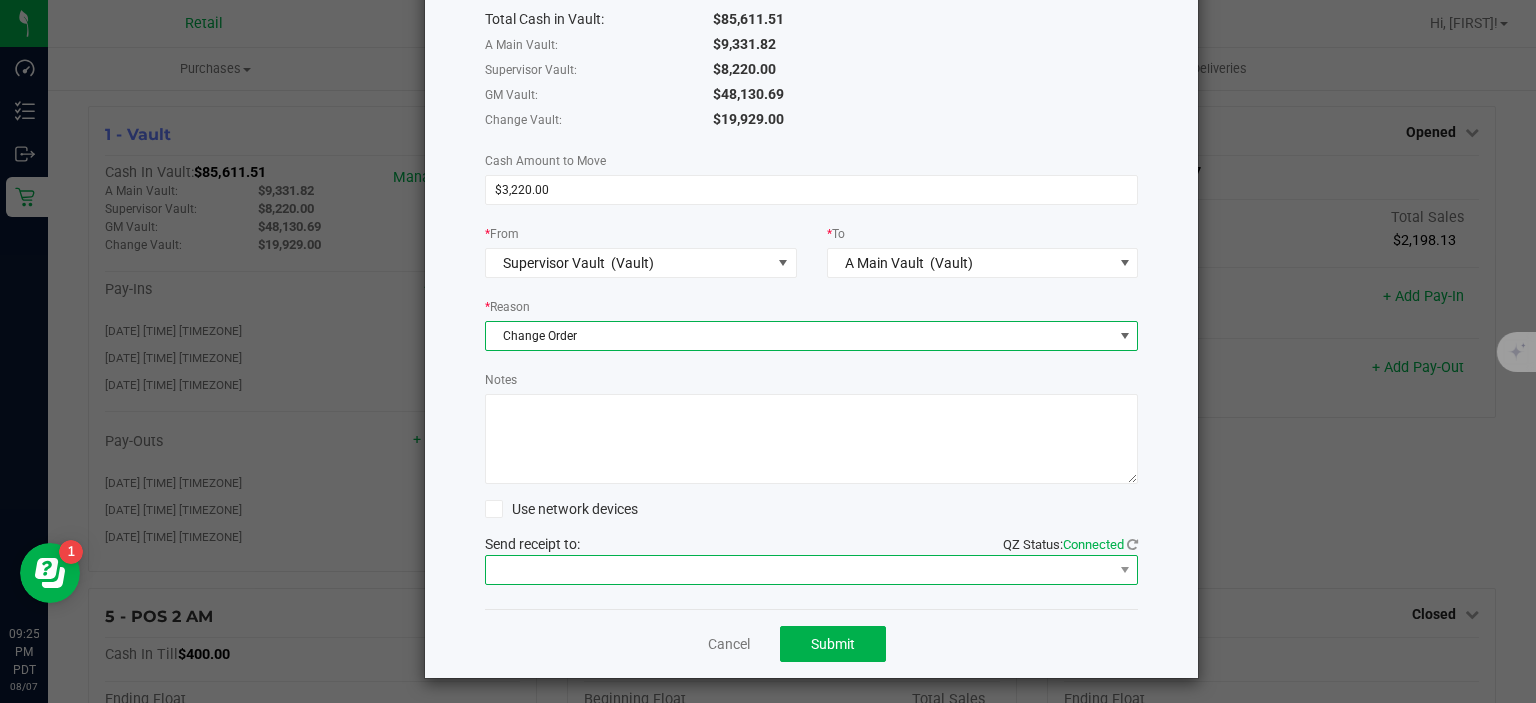 click at bounding box center (799, 570) 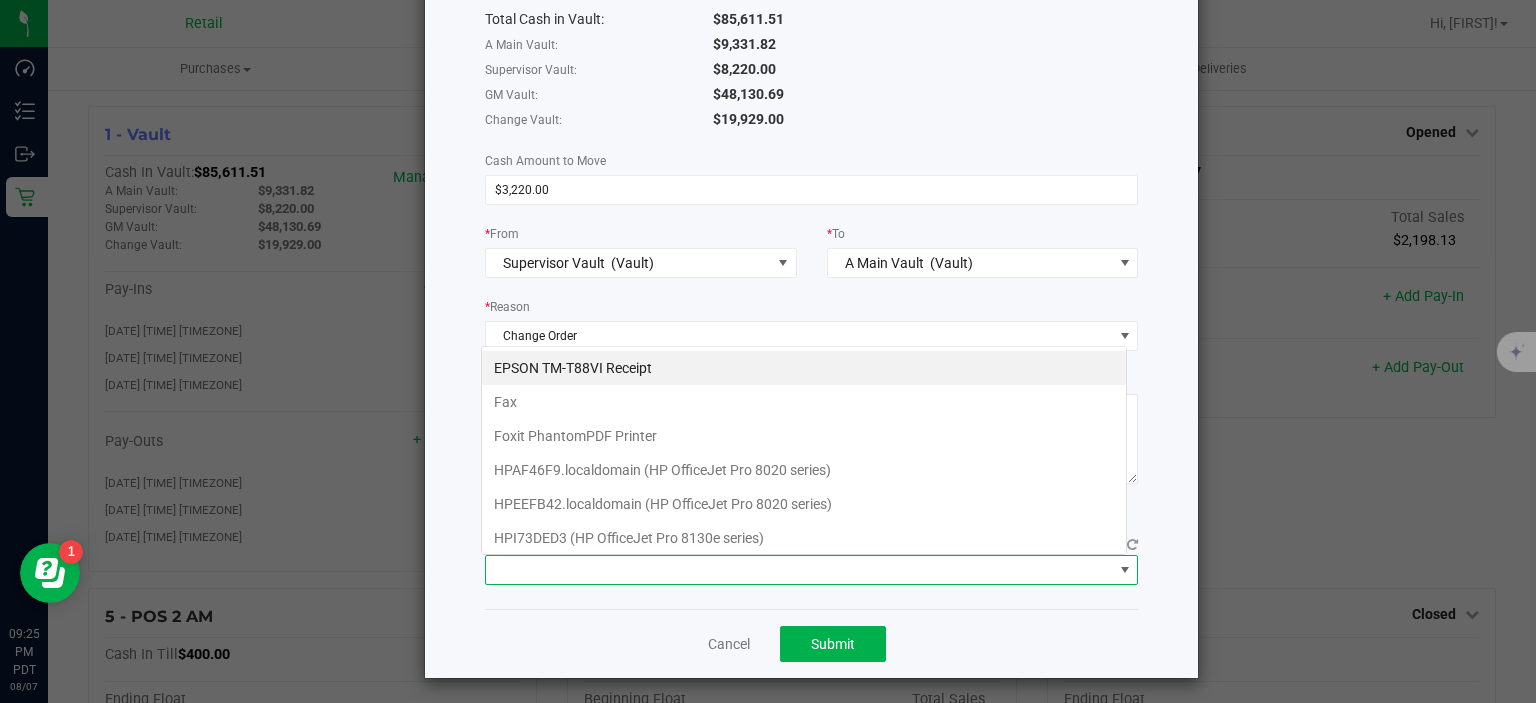 scroll, scrollTop: 99970, scrollLeft: 99353, axis: both 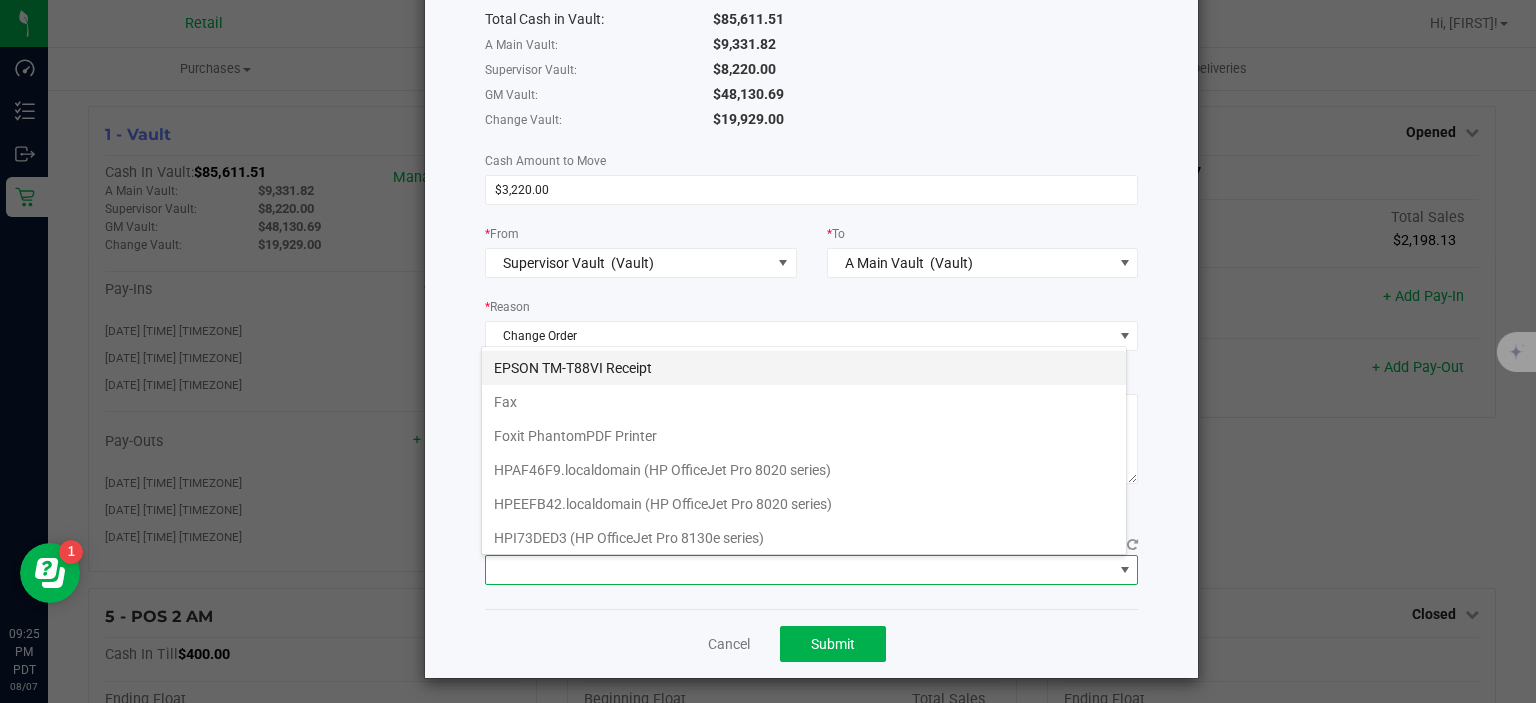 click on "EPSON TM-T88VI Receipt" at bounding box center [804, 368] 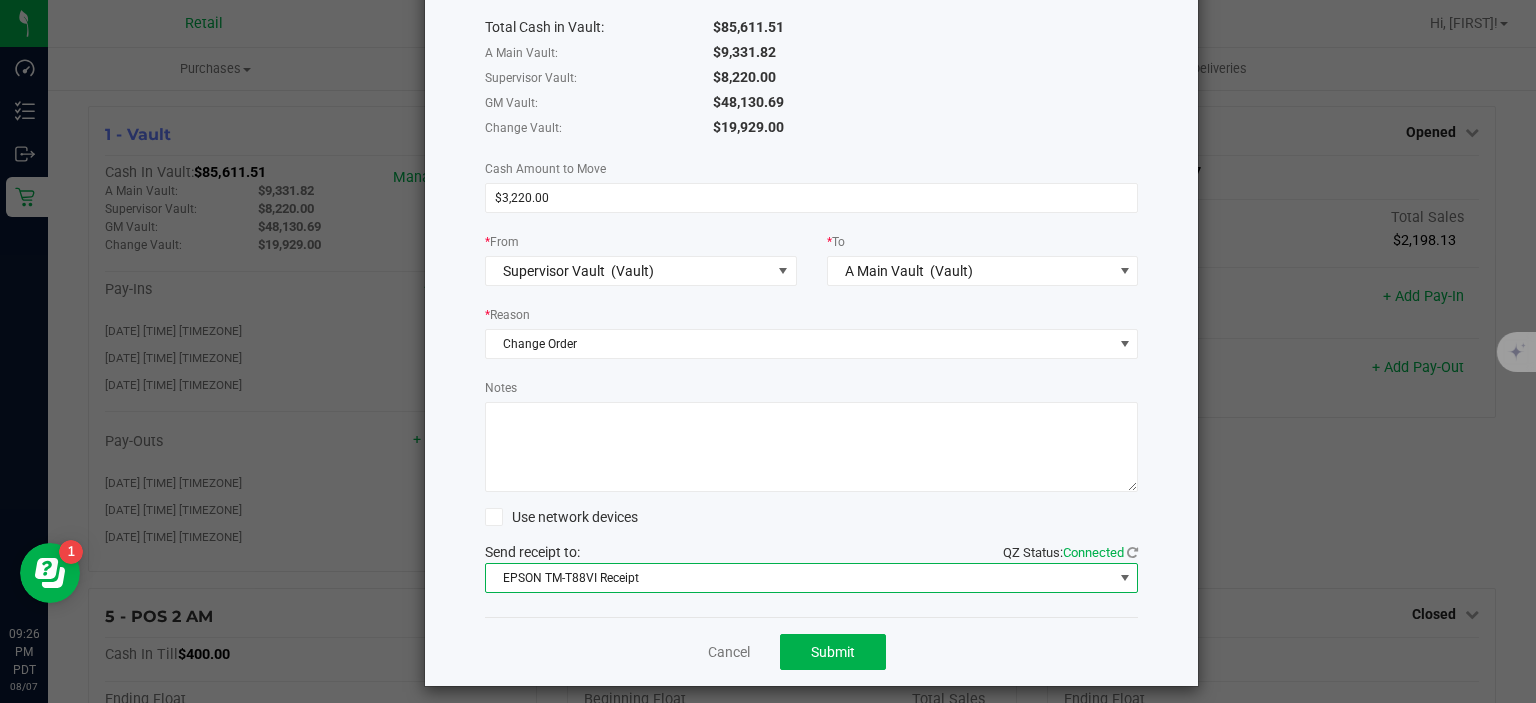 scroll, scrollTop: 131, scrollLeft: 0, axis: vertical 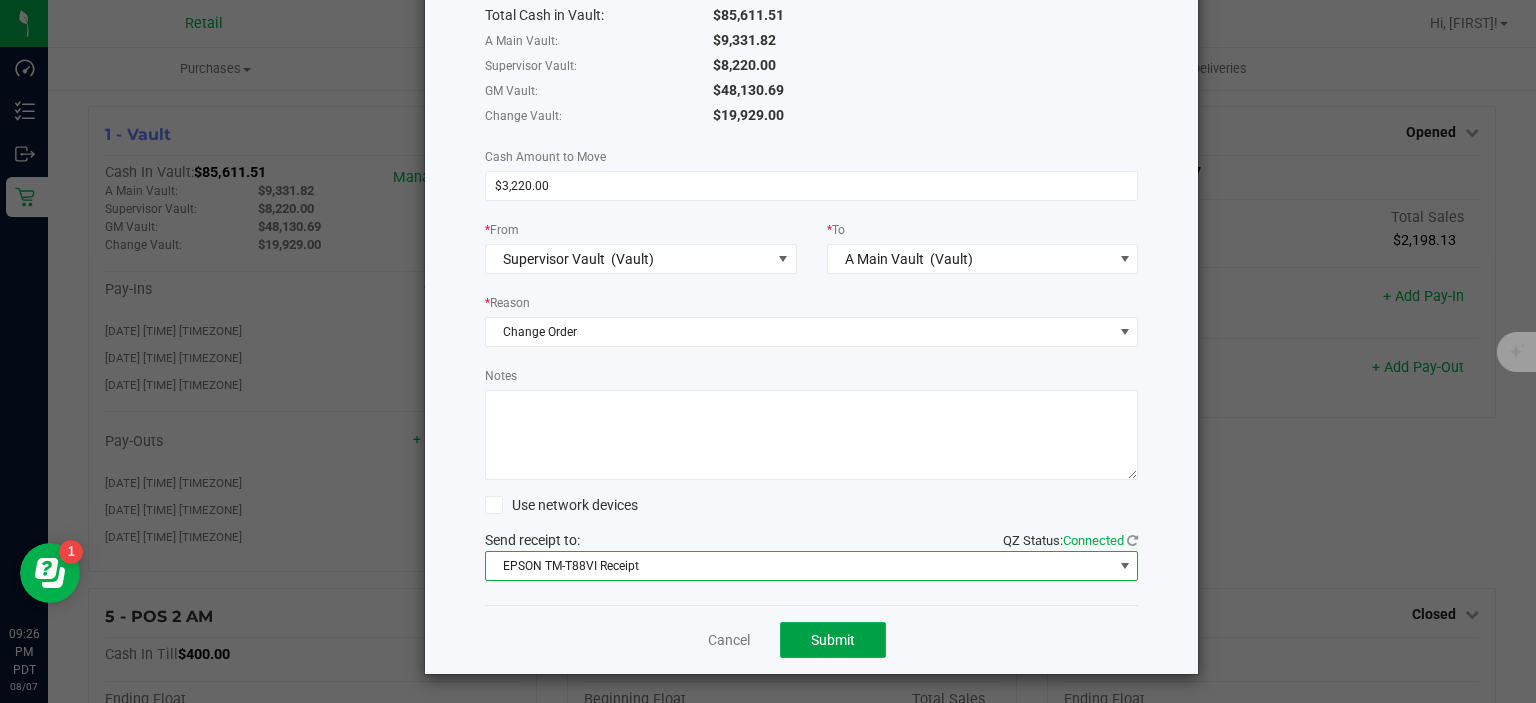 click on "Submit" 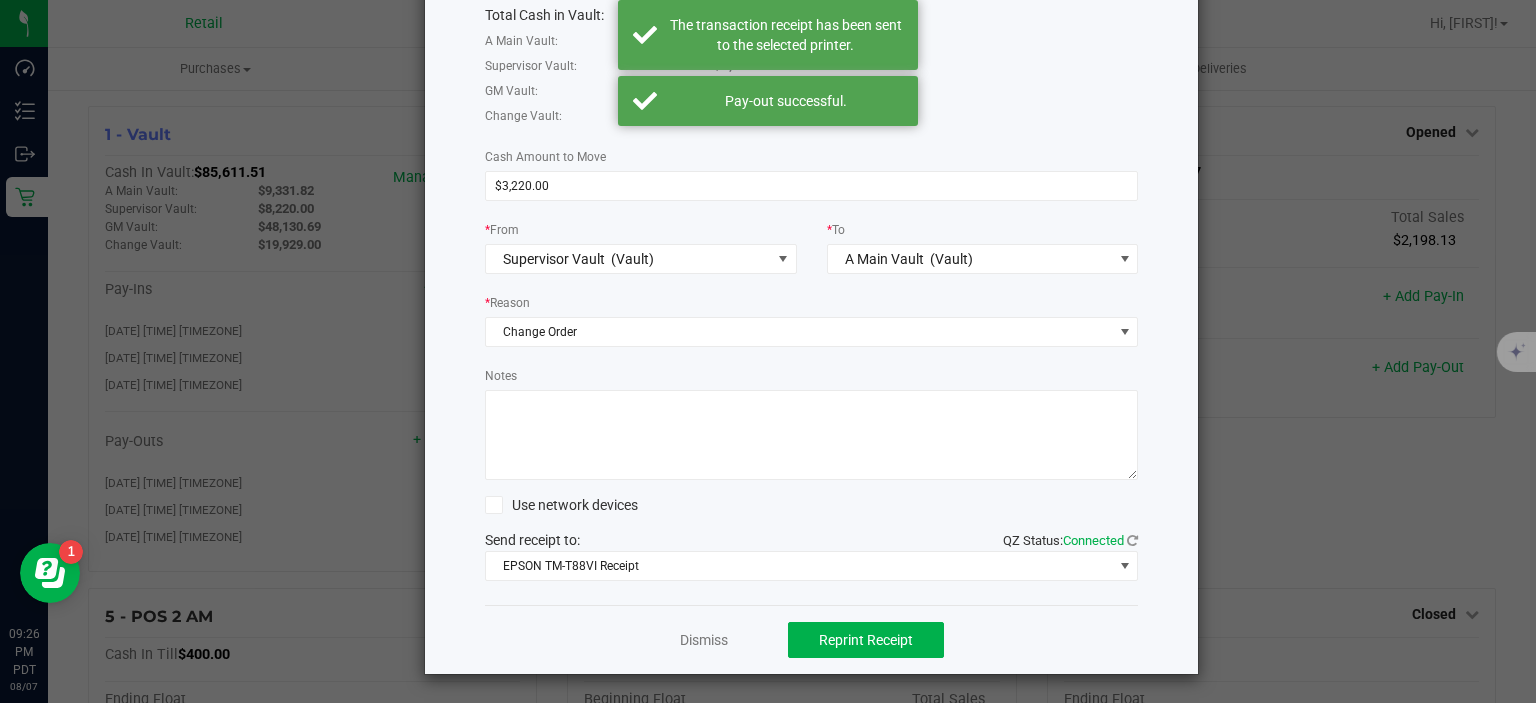 scroll, scrollTop: 0, scrollLeft: 0, axis: both 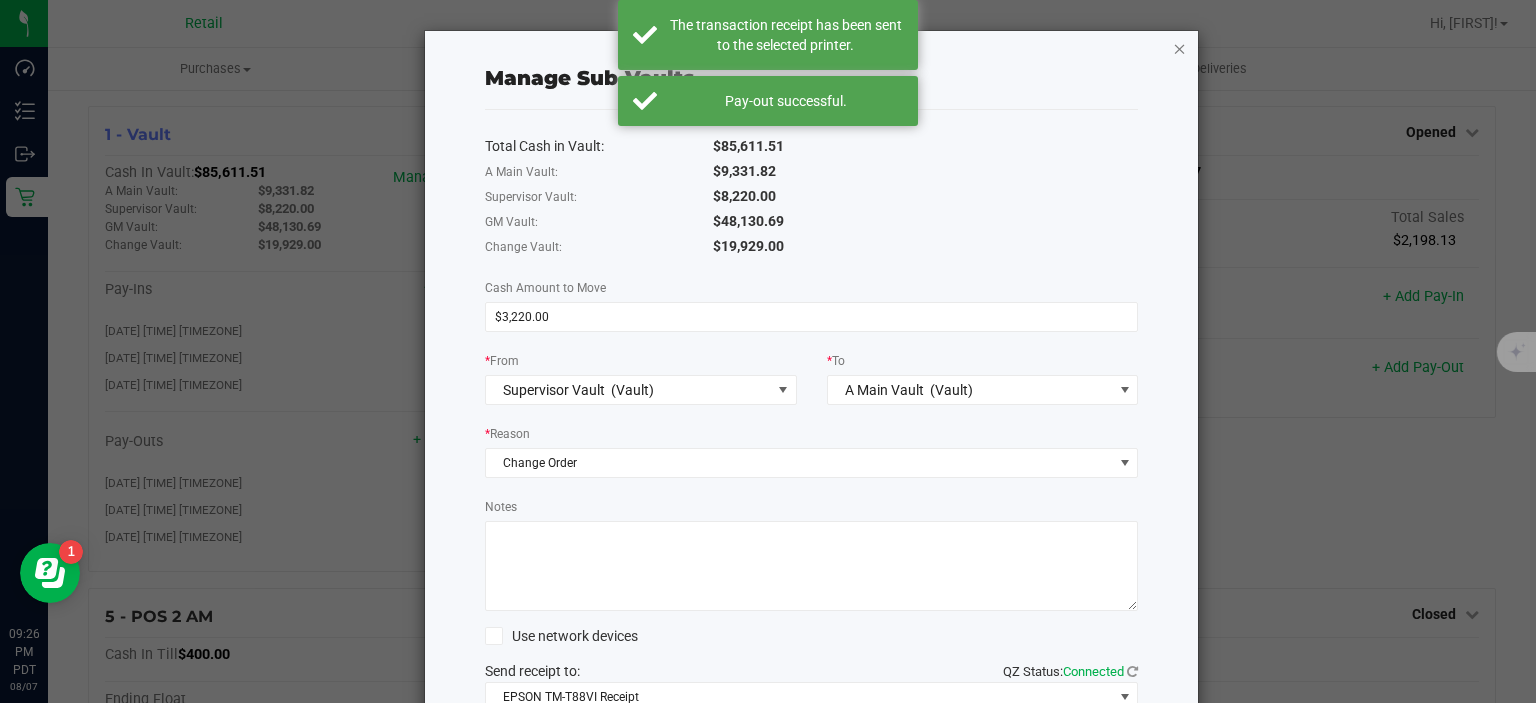 click 